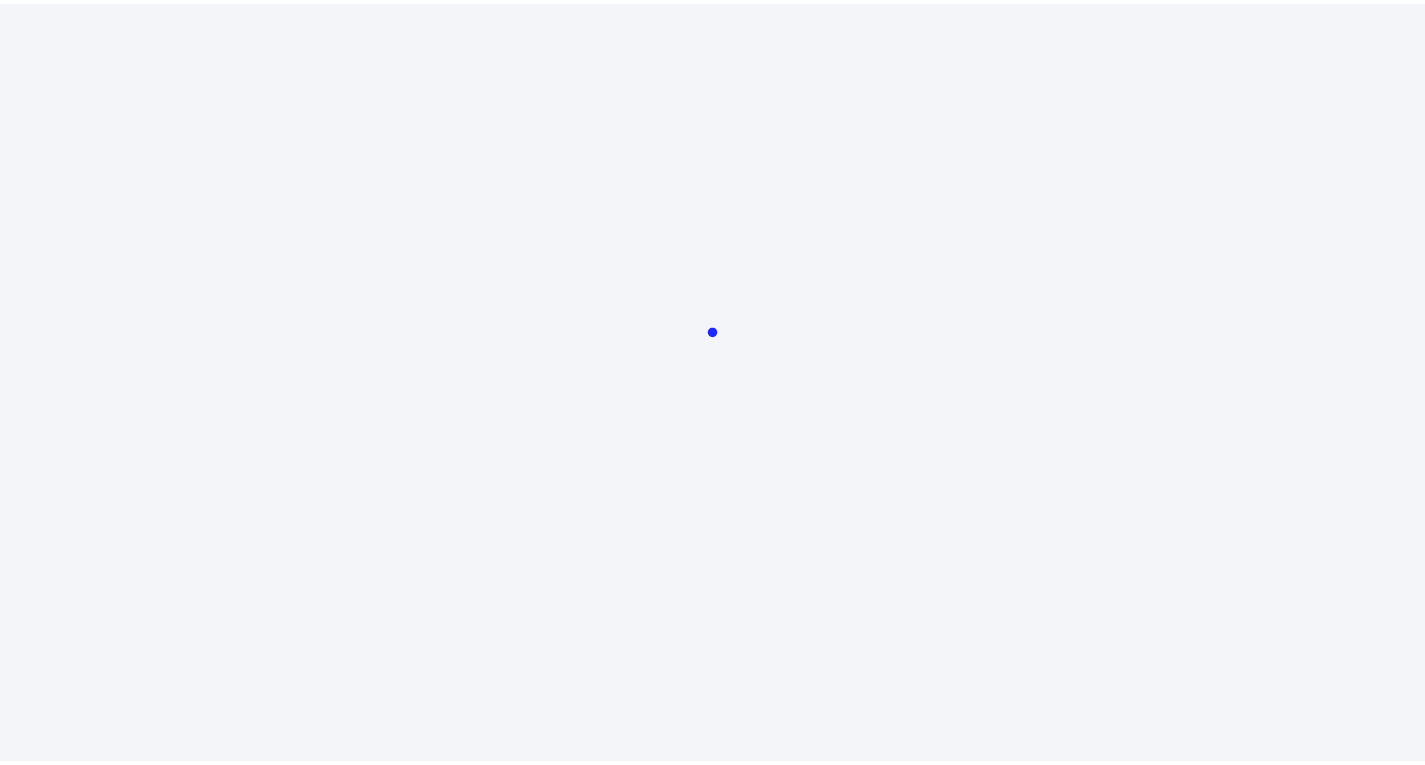 scroll, scrollTop: 0, scrollLeft: 0, axis: both 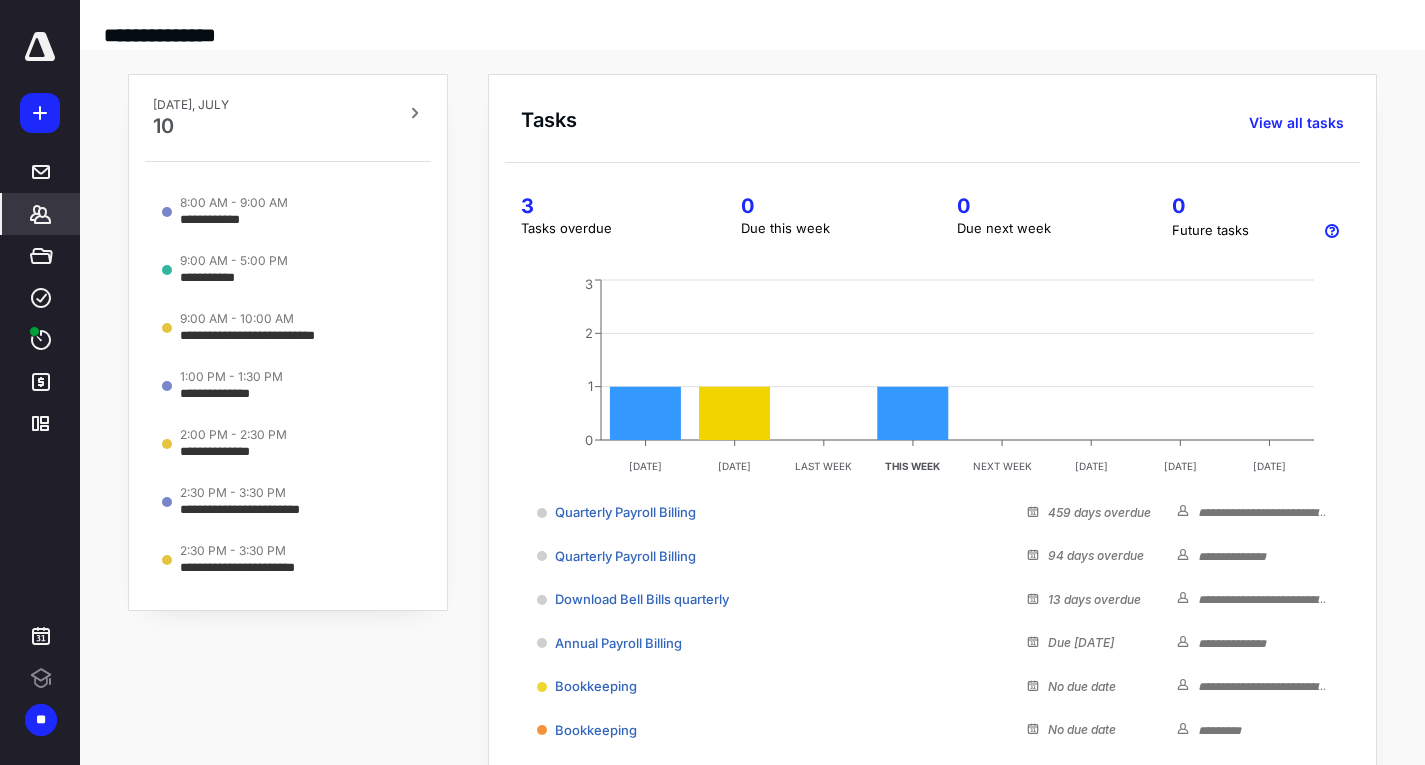 click on "*******" at bounding box center [41, 214] 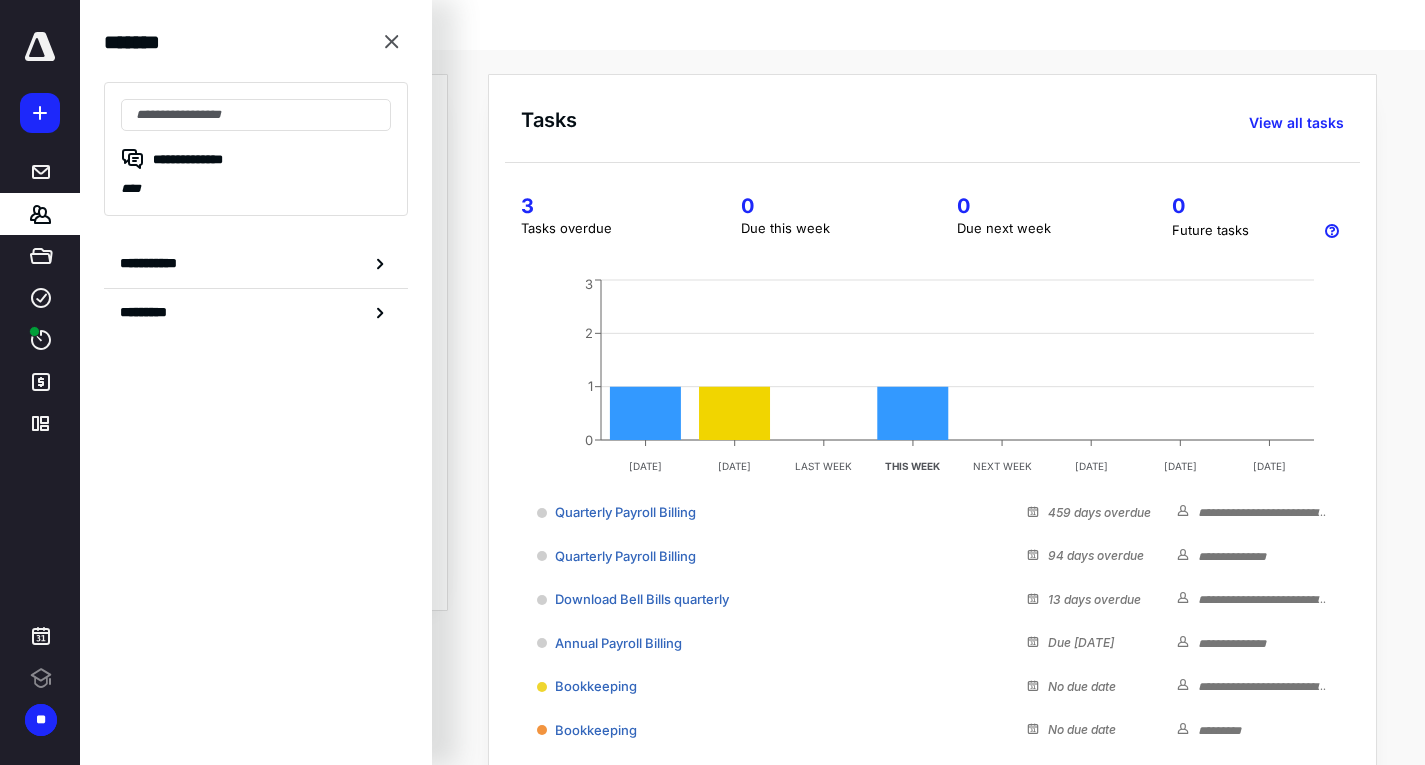scroll, scrollTop: 0, scrollLeft: 0, axis: both 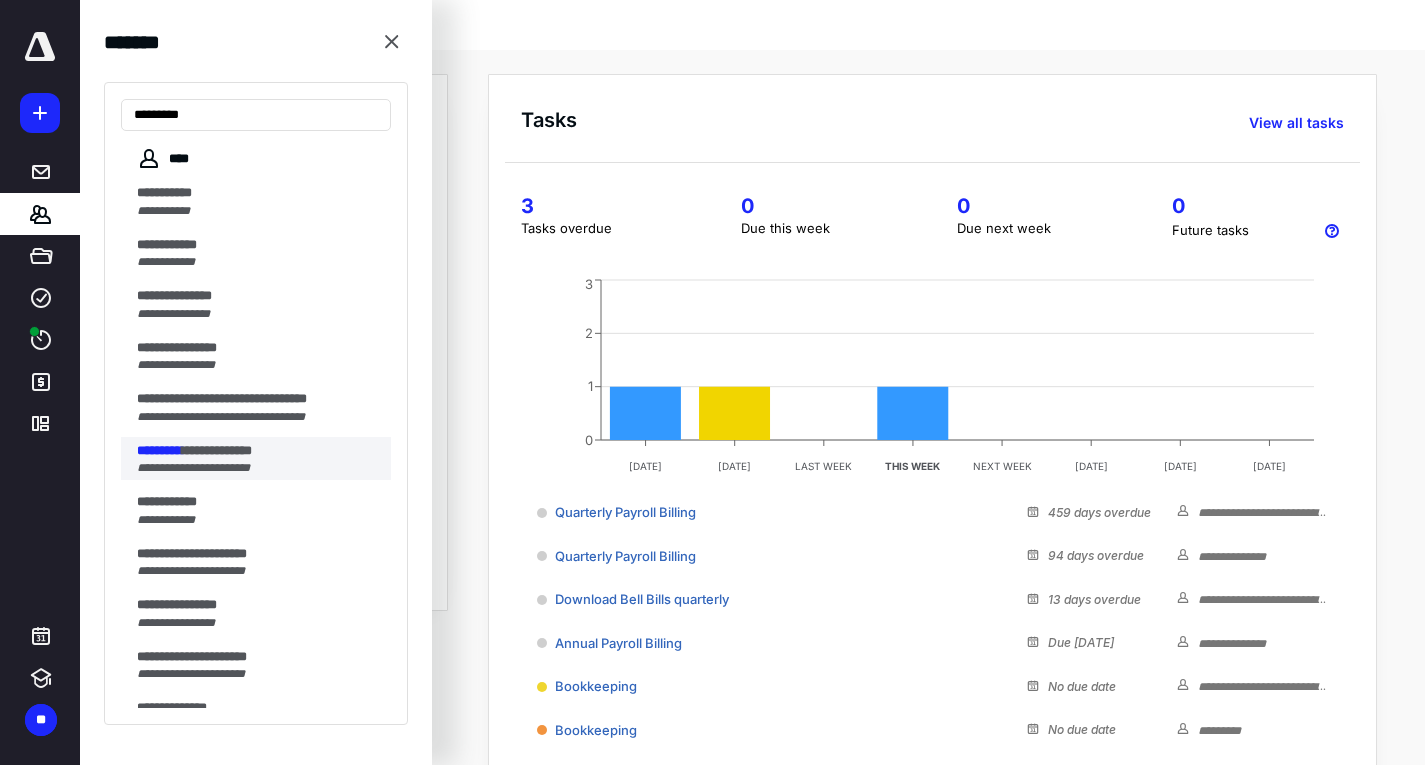 type on "*********" 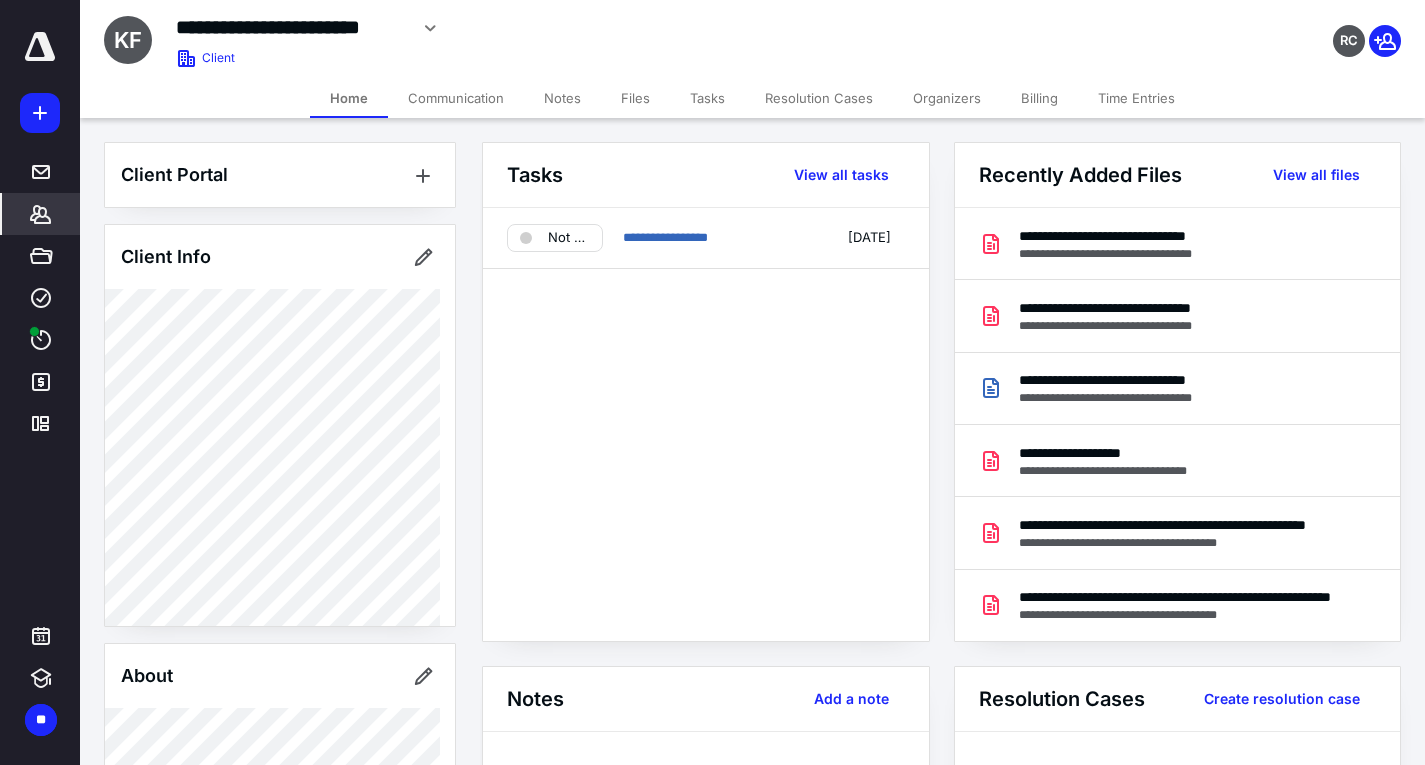 click on "Time Entries" at bounding box center [1136, 98] 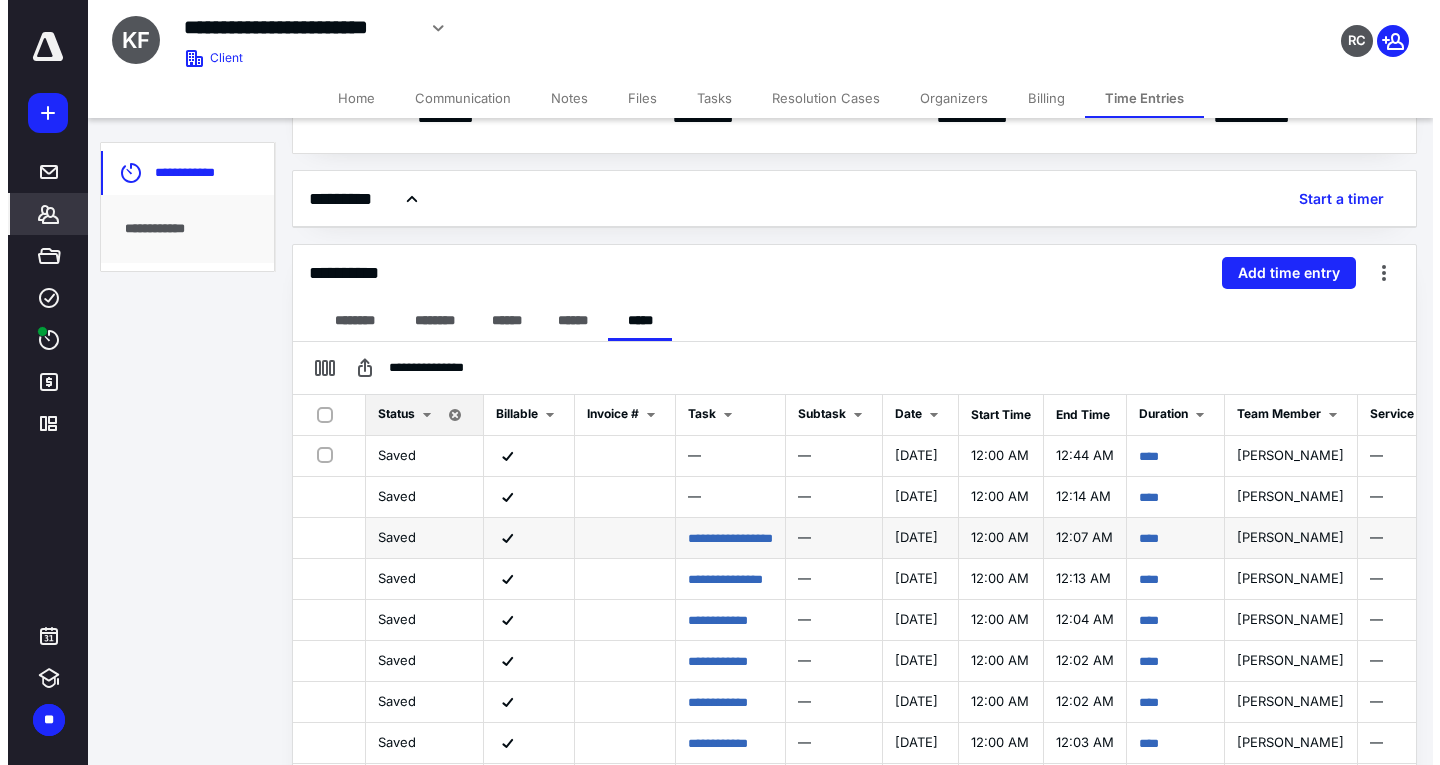 scroll, scrollTop: 0, scrollLeft: 0, axis: both 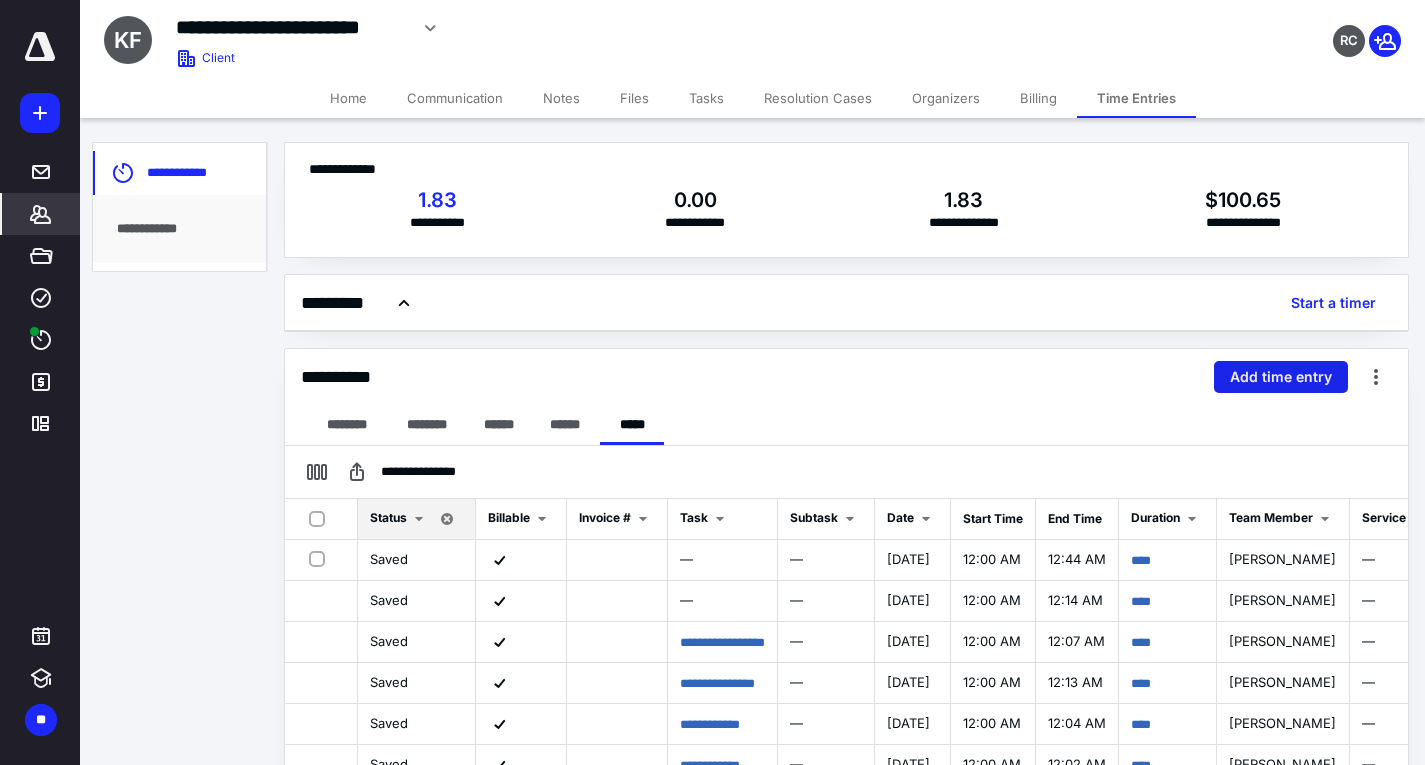 click on "Add time entry" at bounding box center [1281, 377] 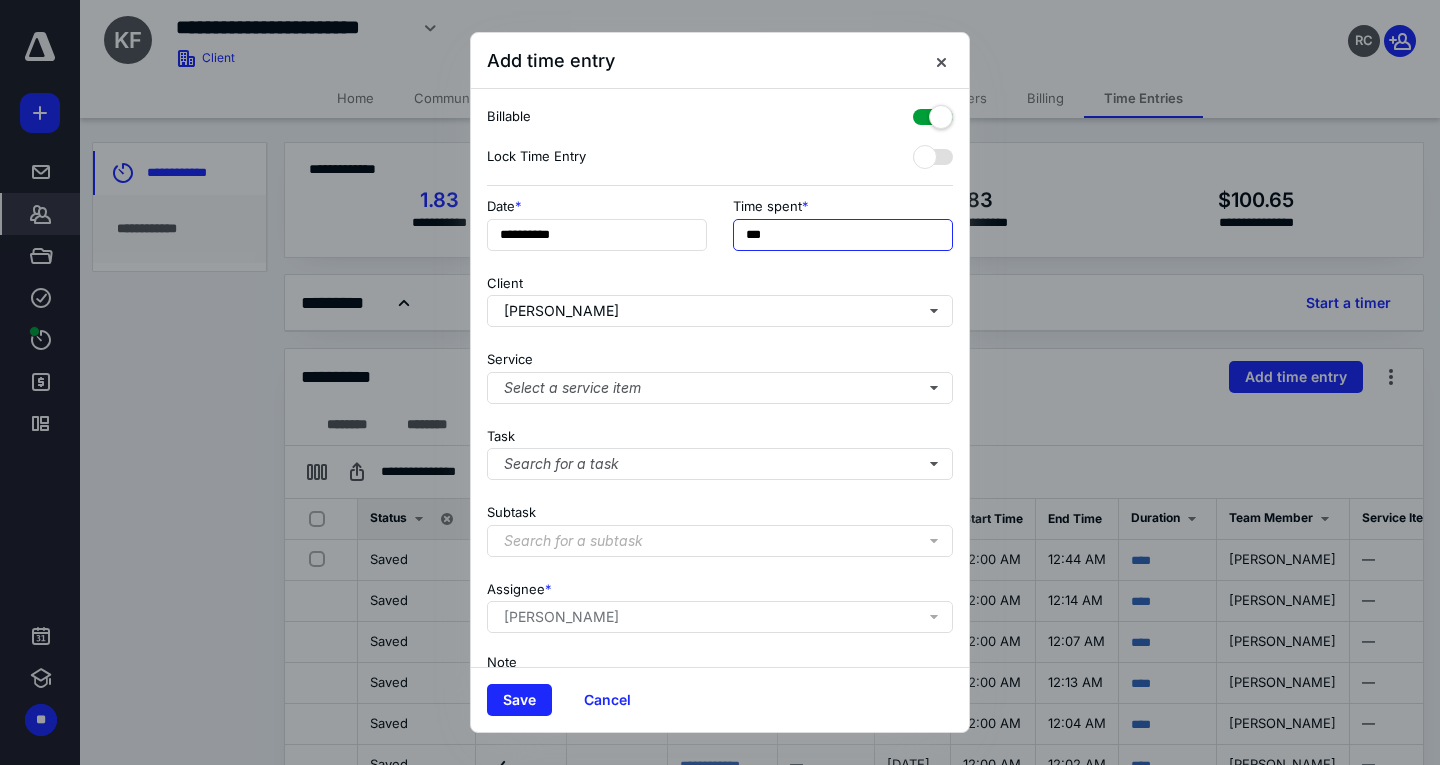 click on "***" at bounding box center [843, 235] 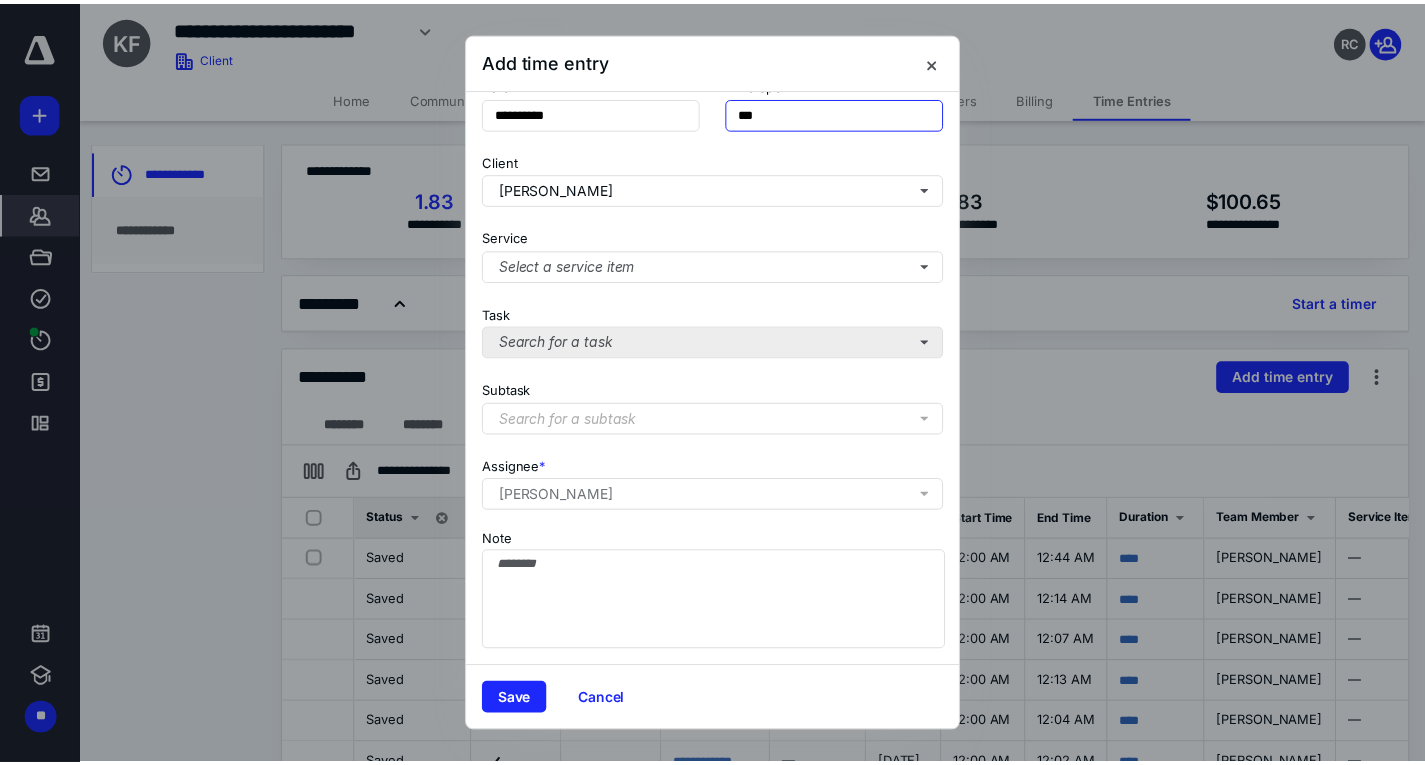 scroll, scrollTop: 137, scrollLeft: 0, axis: vertical 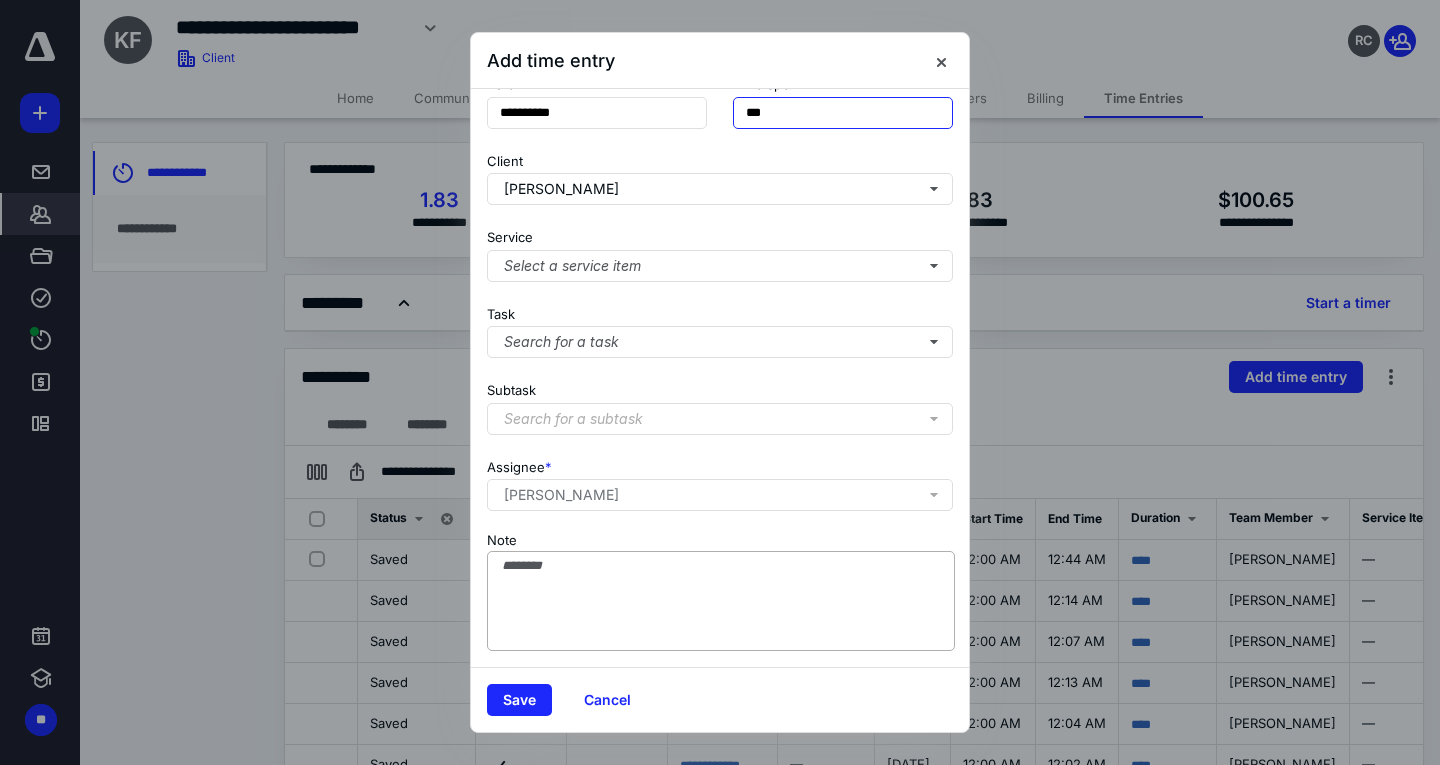 type on "***" 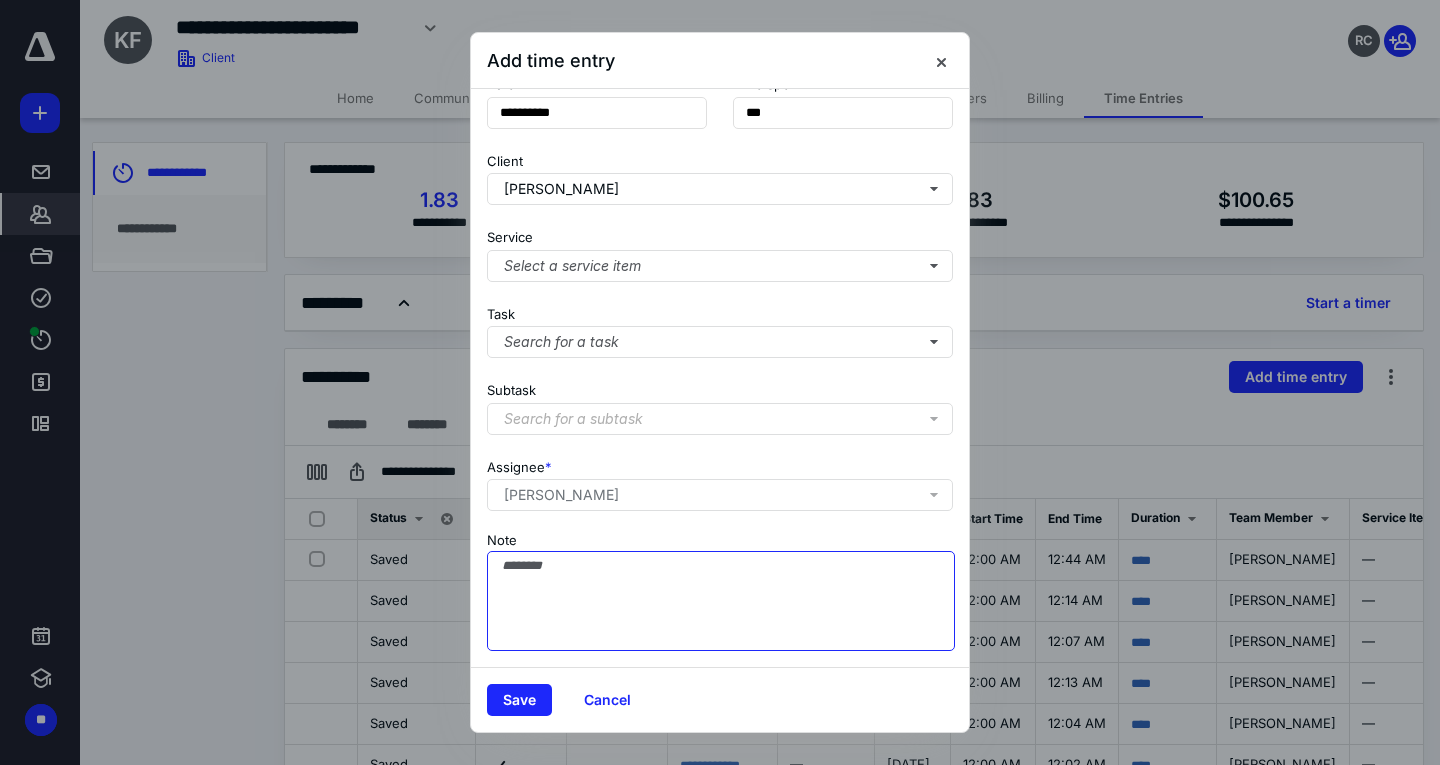 click on "Note" at bounding box center [721, 601] 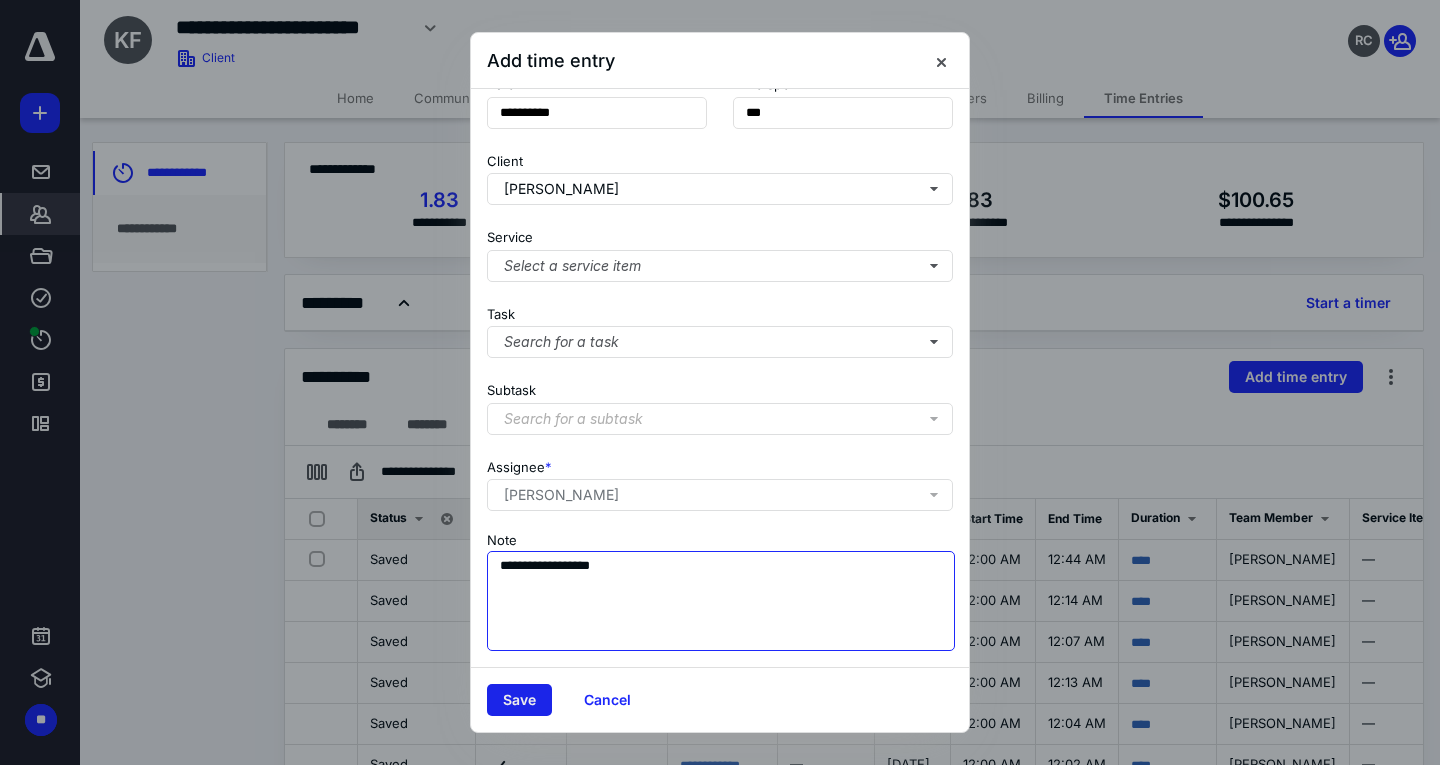 type on "**********" 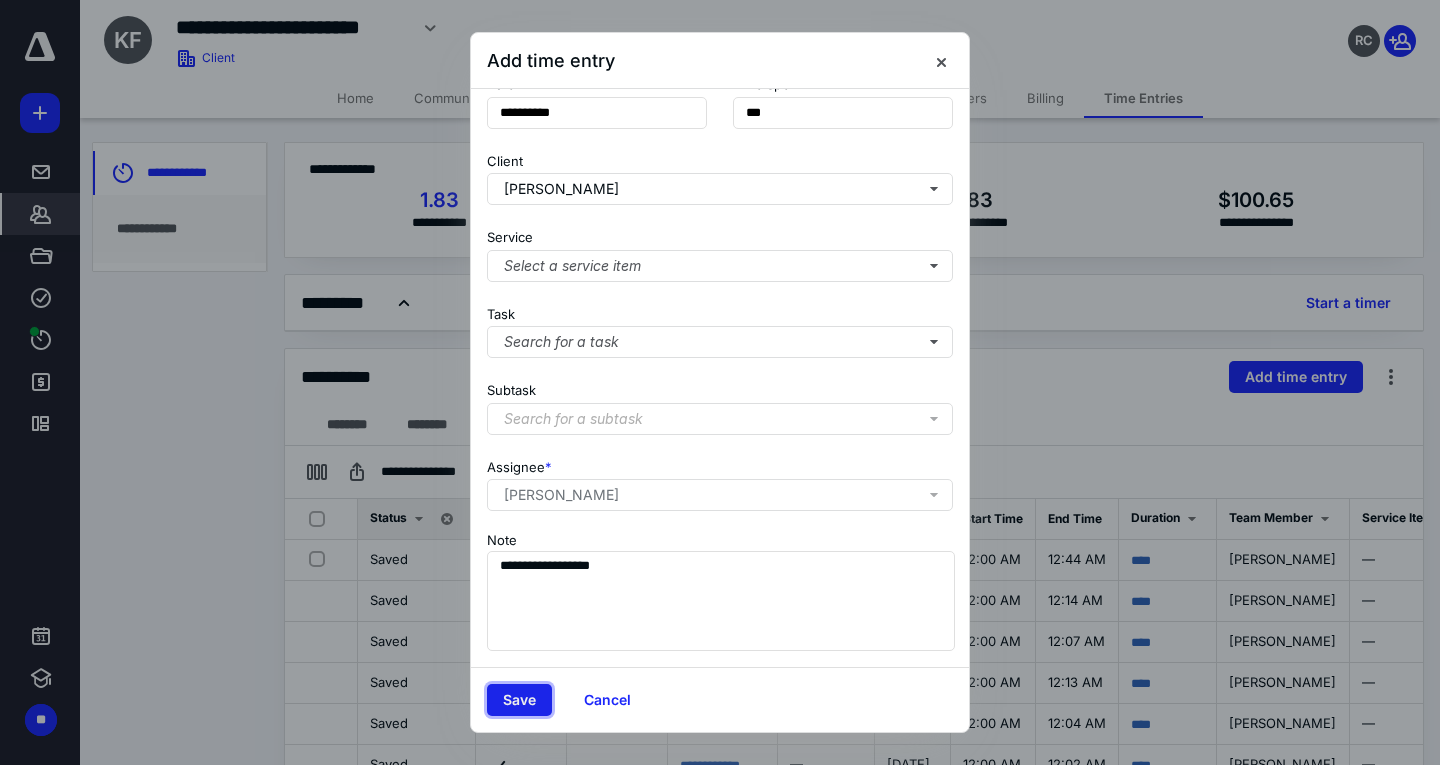 click on "Save" at bounding box center [519, 700] 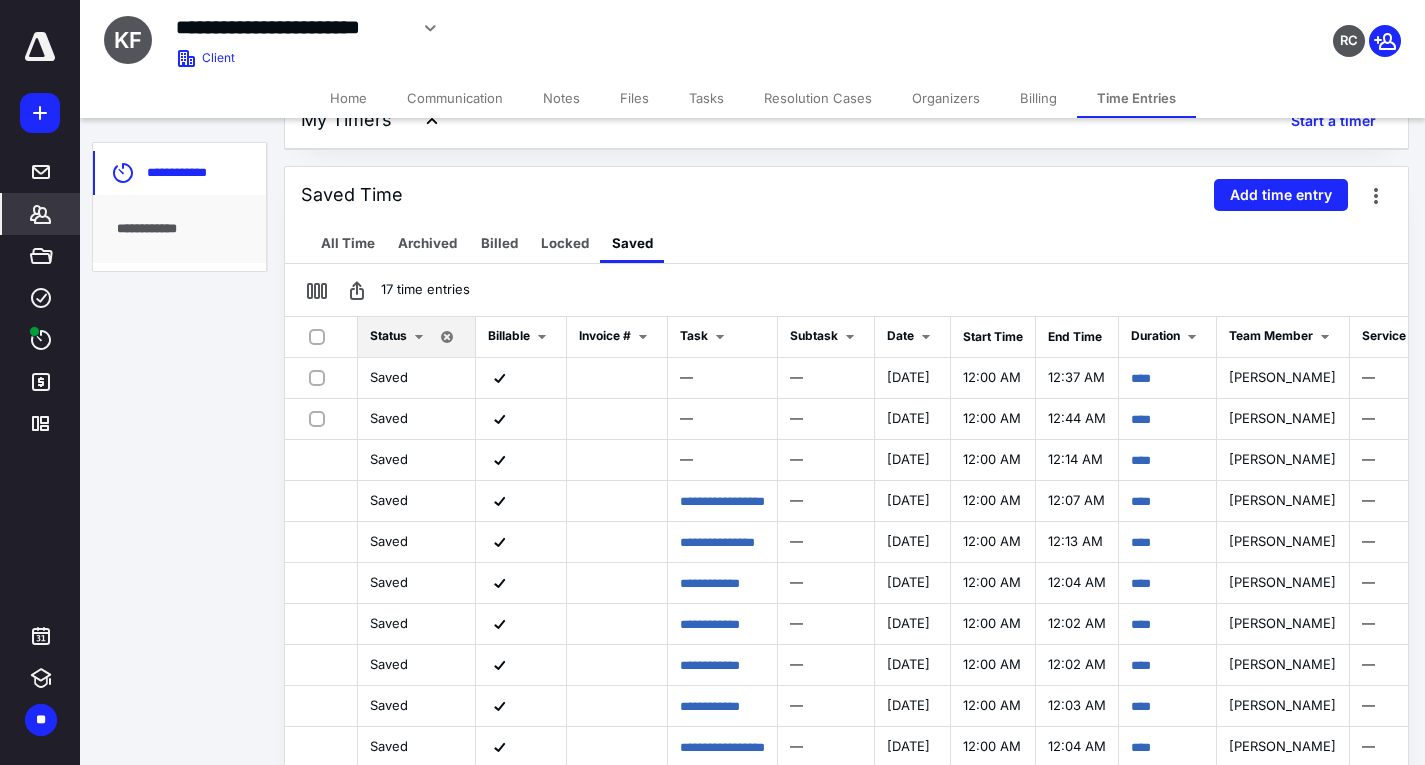 scroll, scrollTop: 200, scrollLeft: 0, axis: vertical 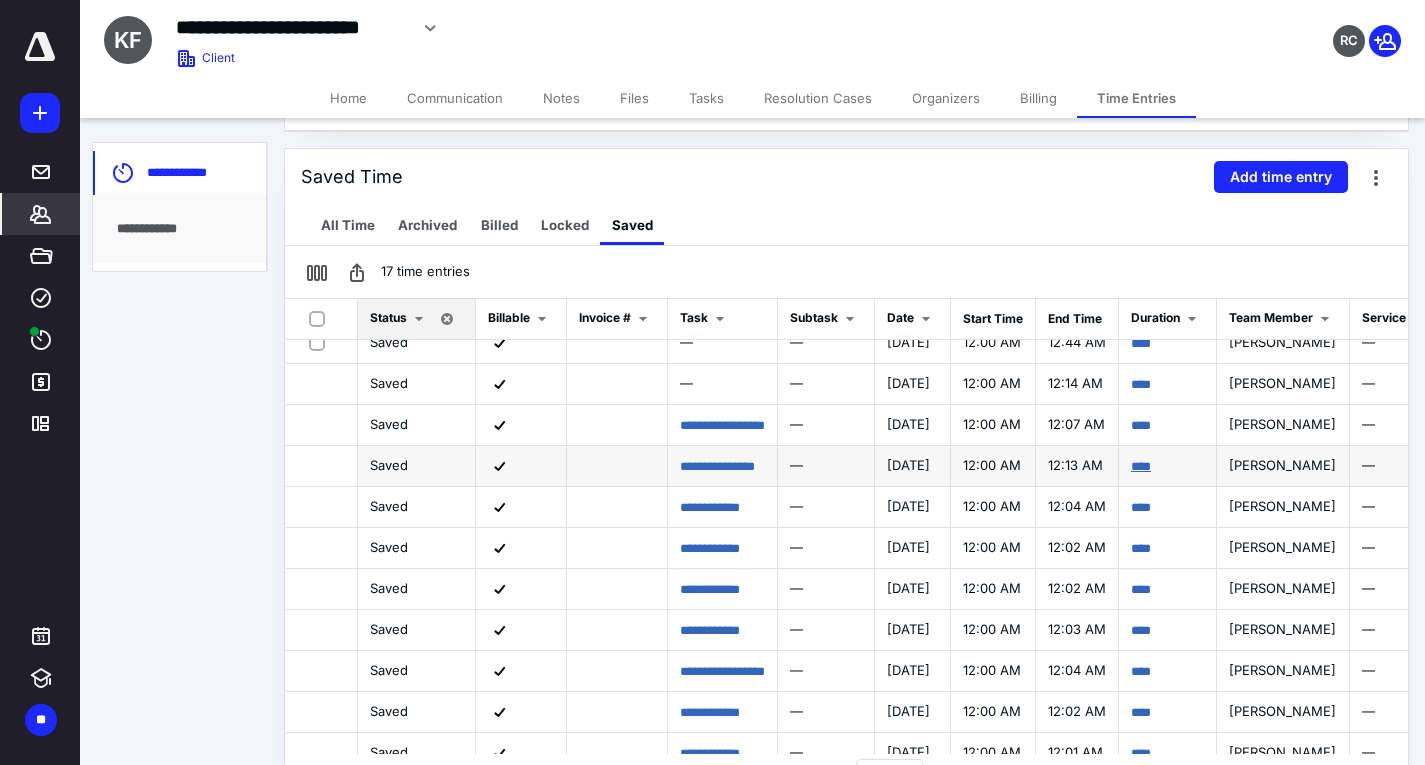 click on "****" at bounding box center [1141, 466] 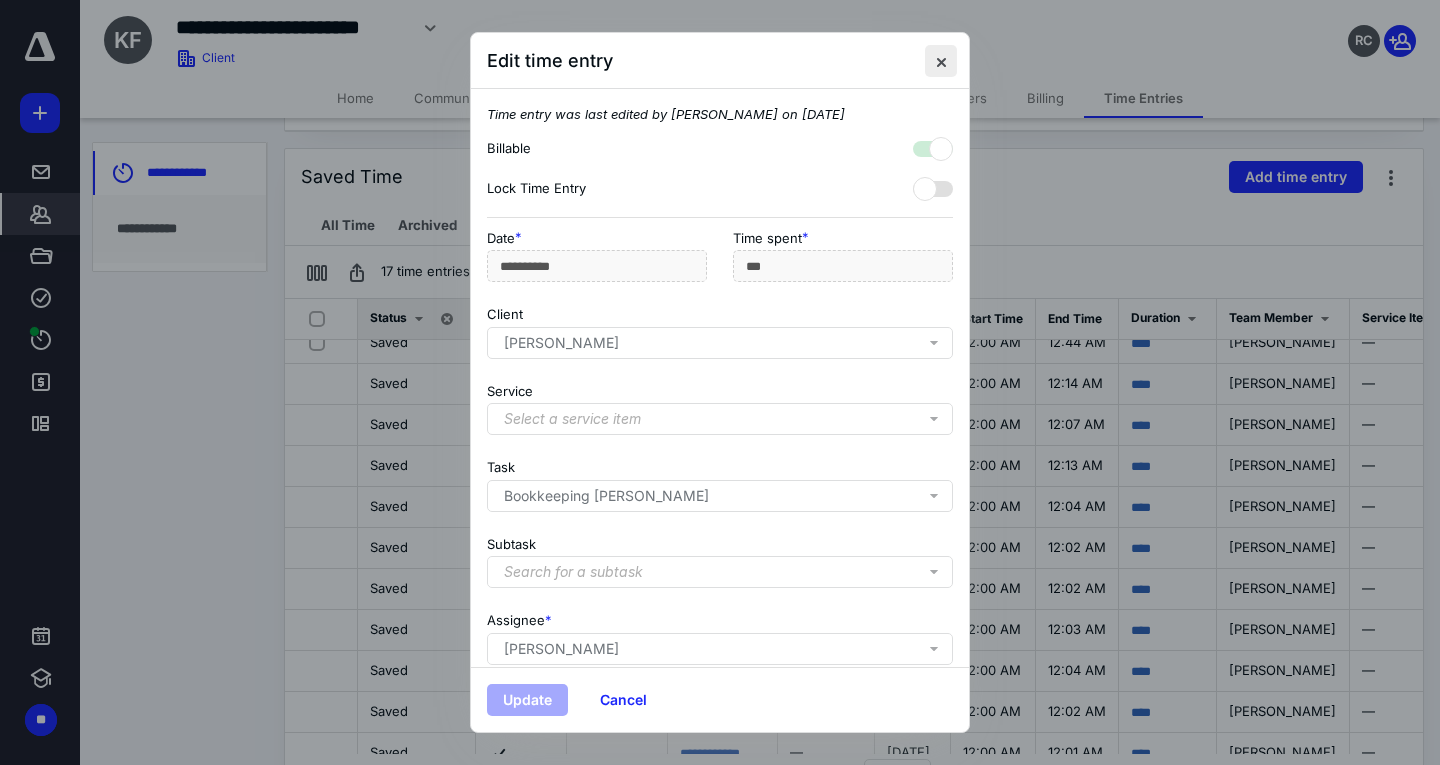 click at bounding box center (941, 61) 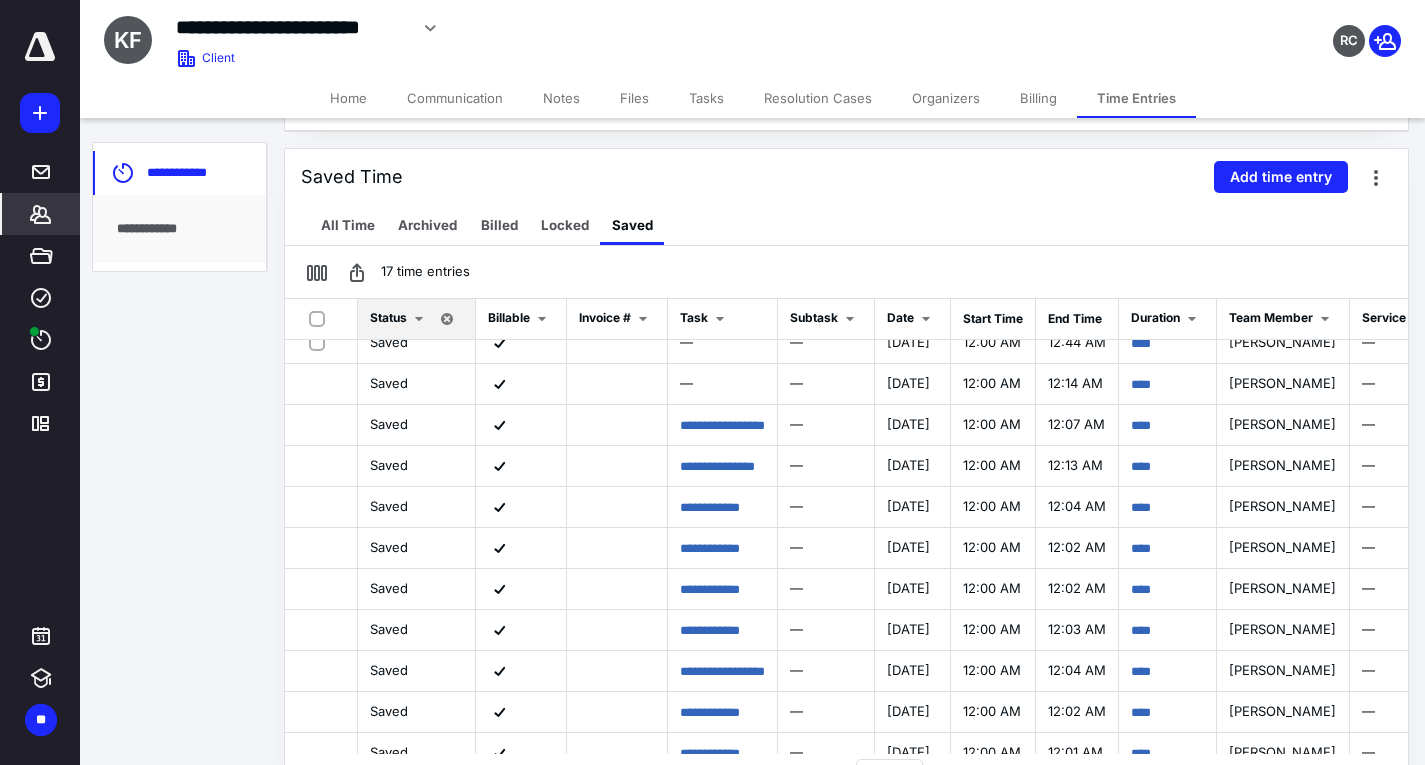 scroll, scrollTop: 18, scrollLeft: 0, axis: vertical 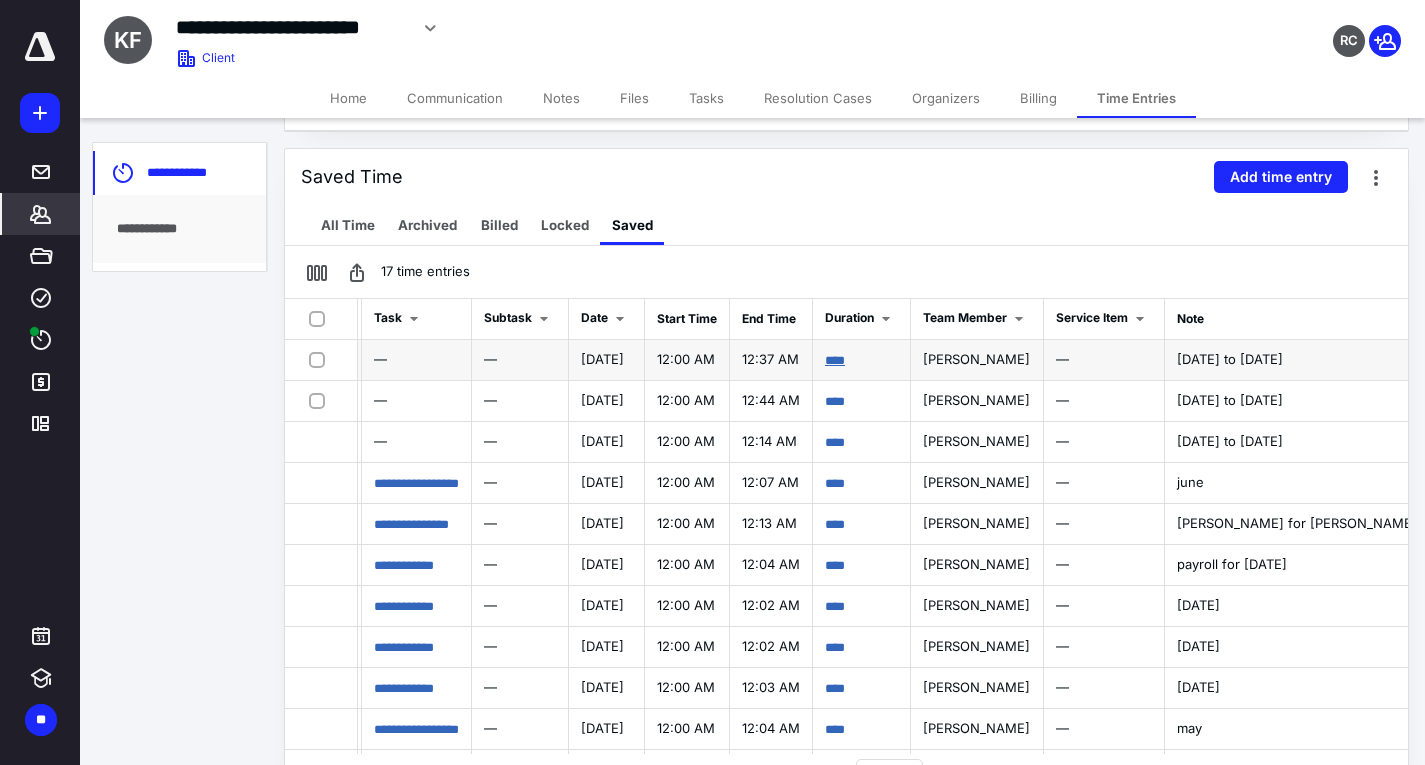 click on "****" at bounding box center (835, 360) 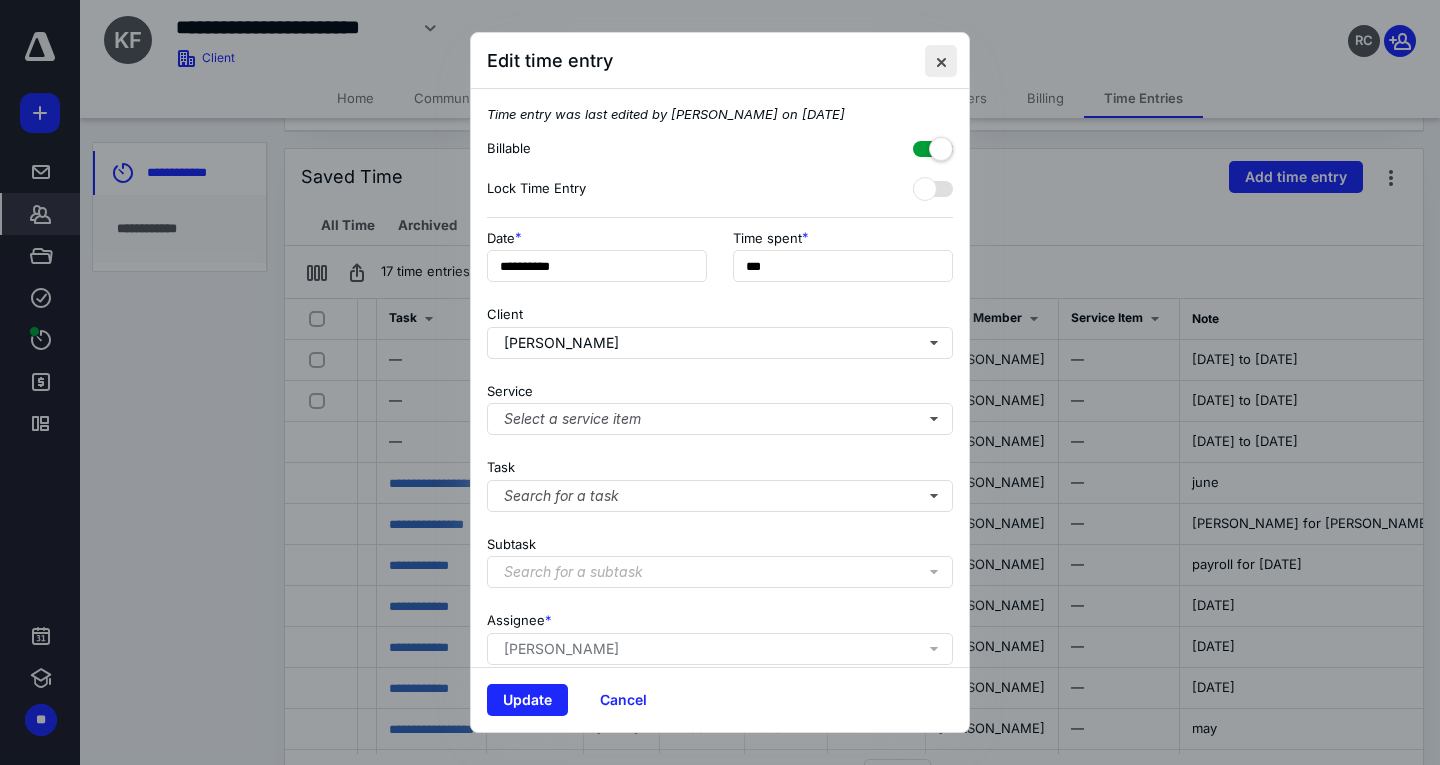 click at bounding box center [941, 61] 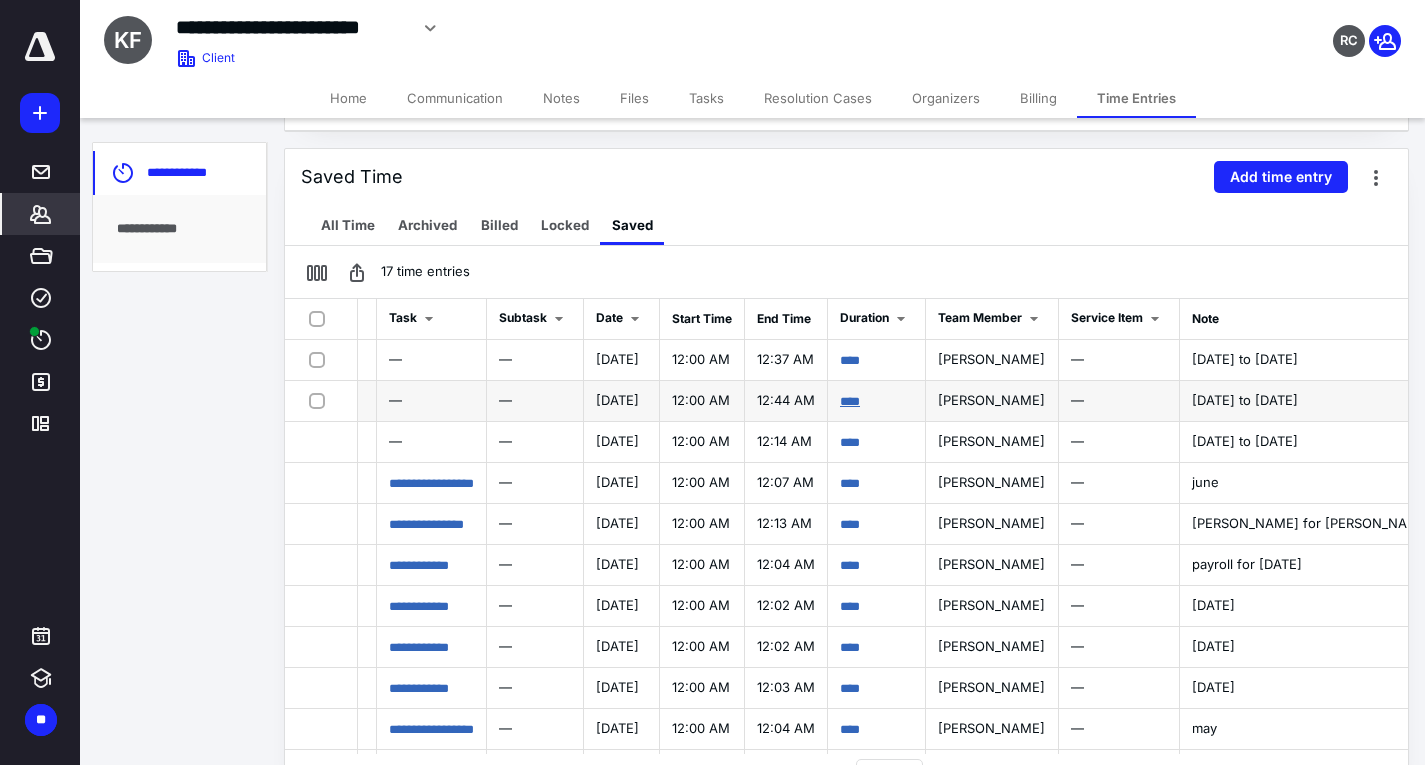 click on "****" at bounding box center (850, 401) 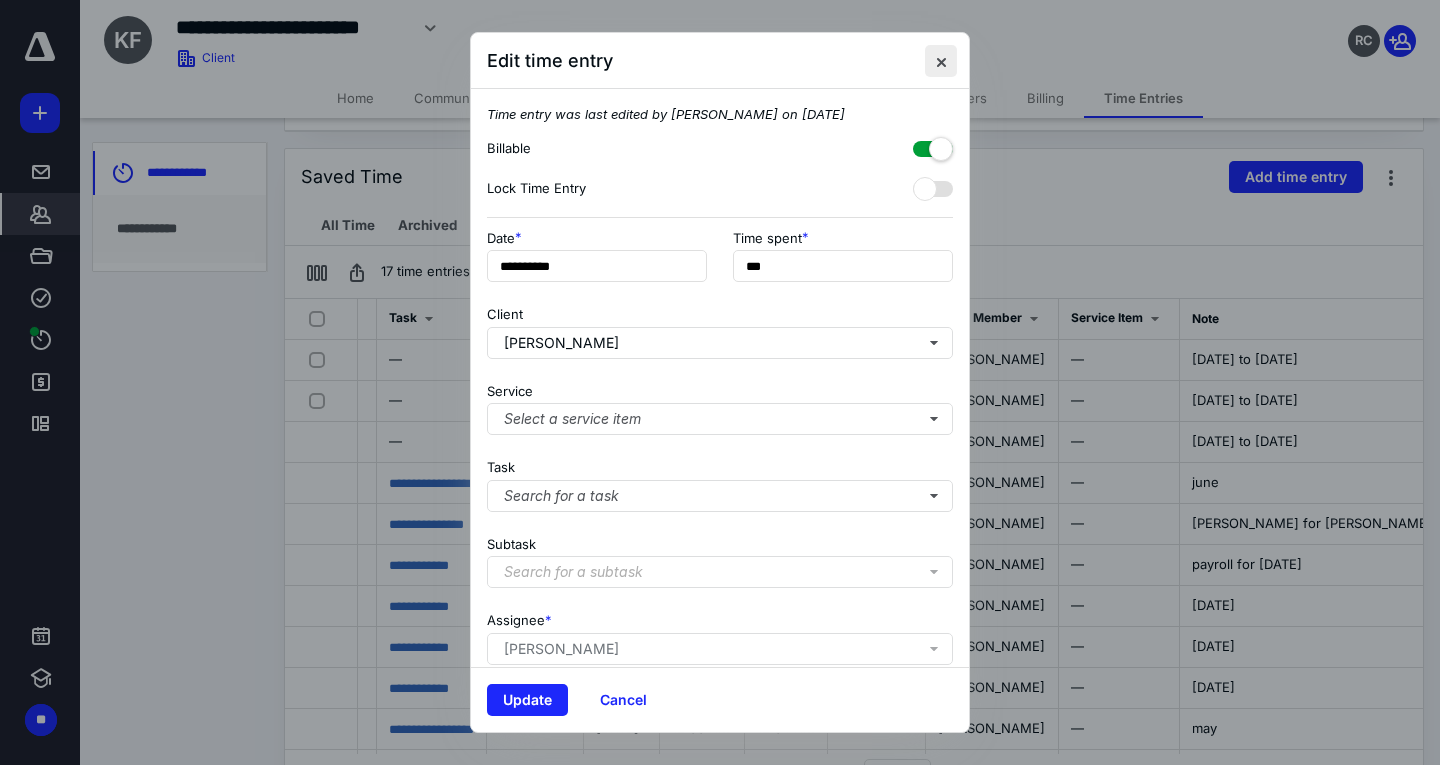 click at bounding box center [941, 61] 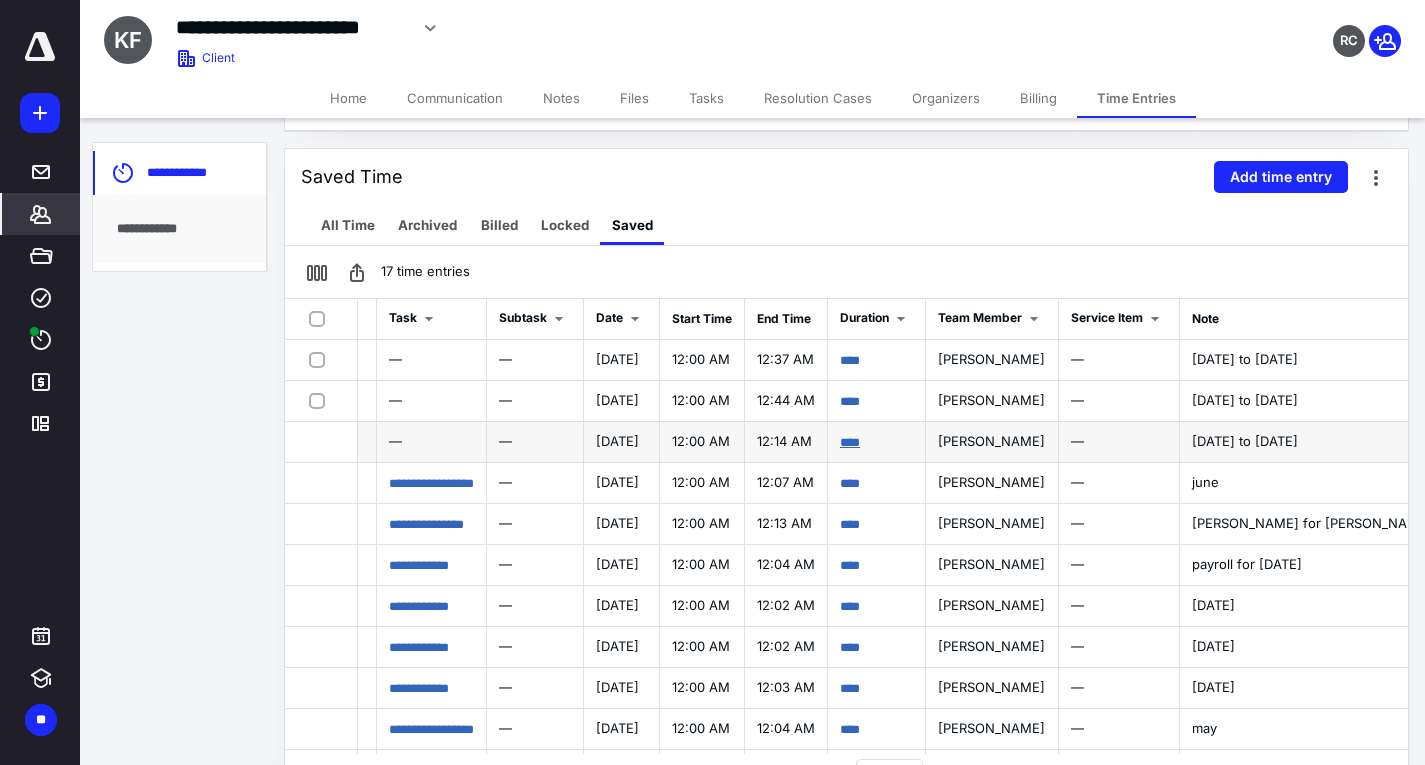 click on "****" at bounding box center (850, 442) 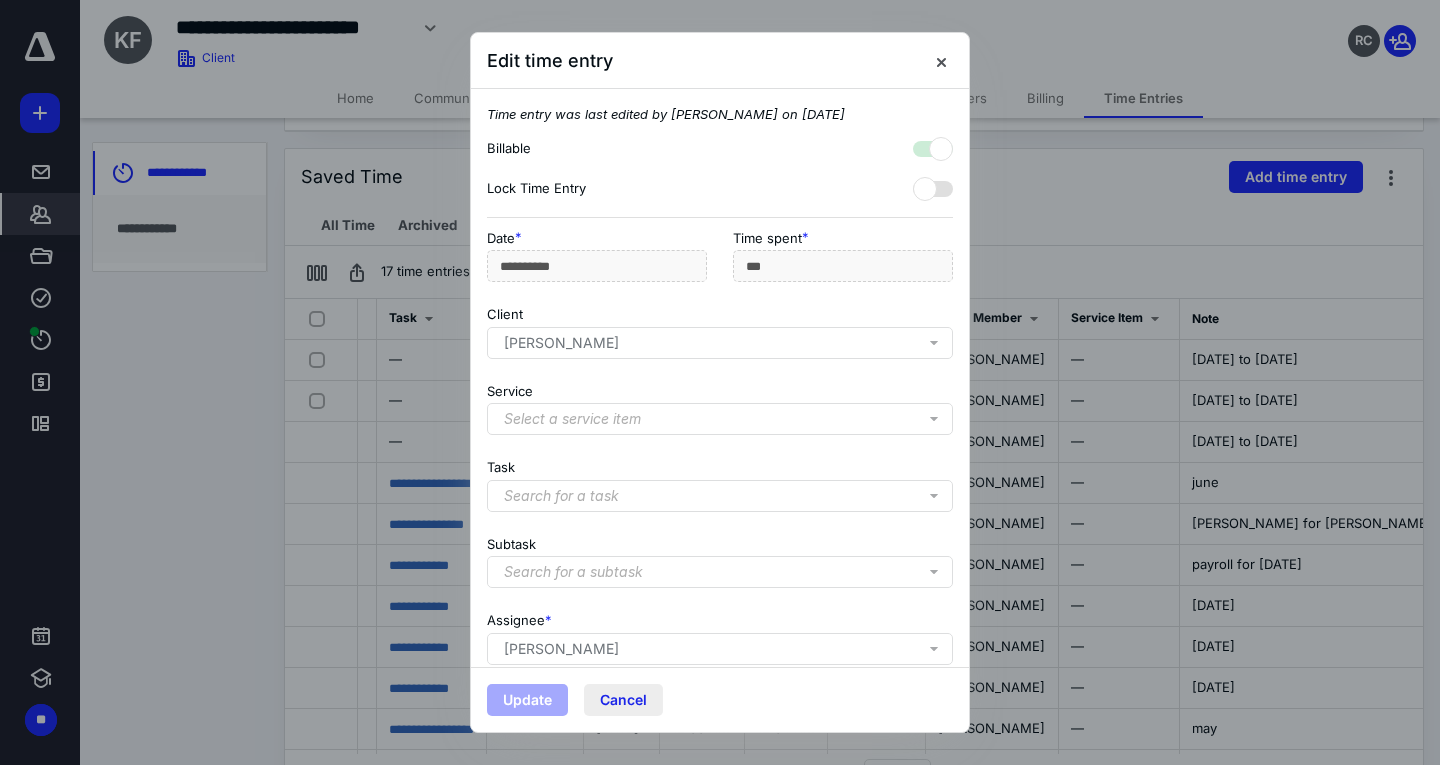 click on "Cancel" at bounding box center (623, 700) 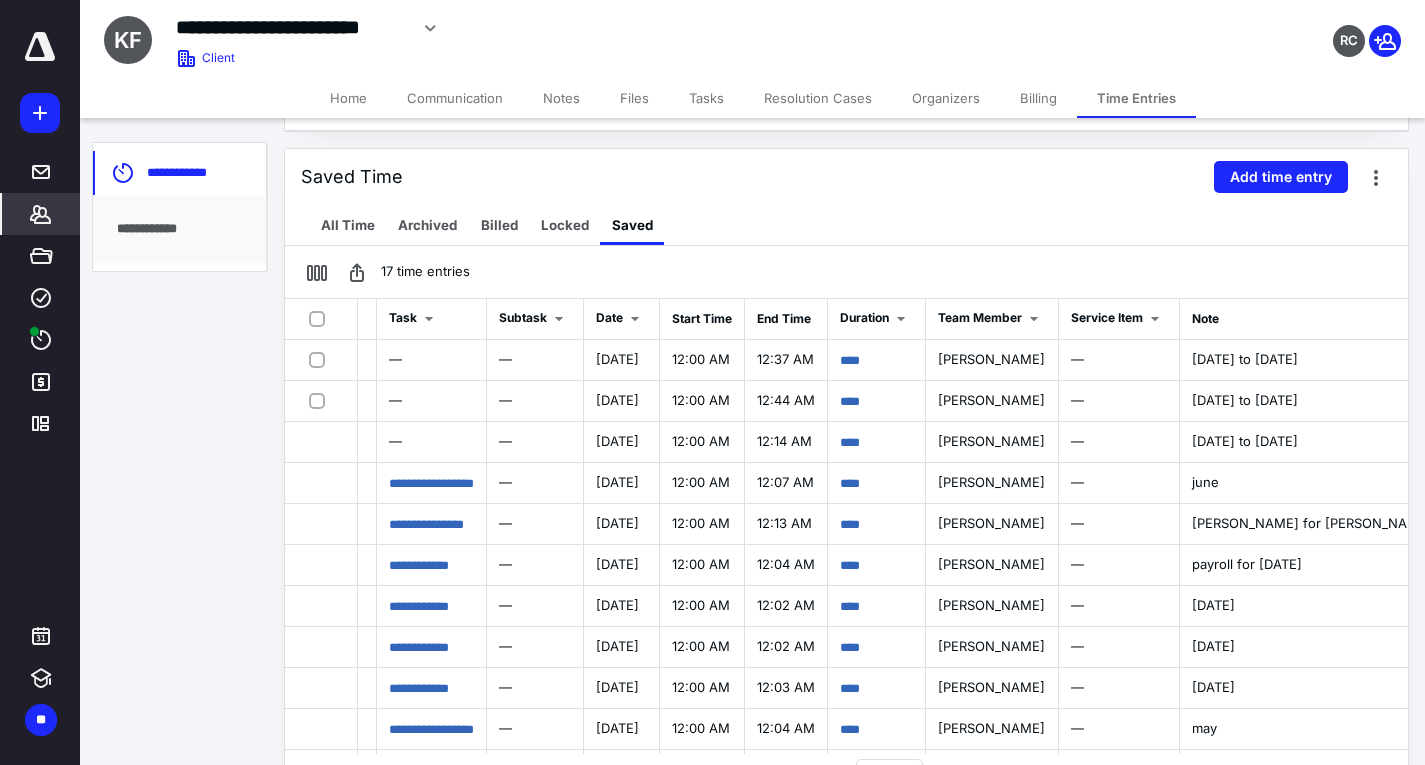 scroll, scrollTop: 232, scrollLeft: 0, axis: vertical 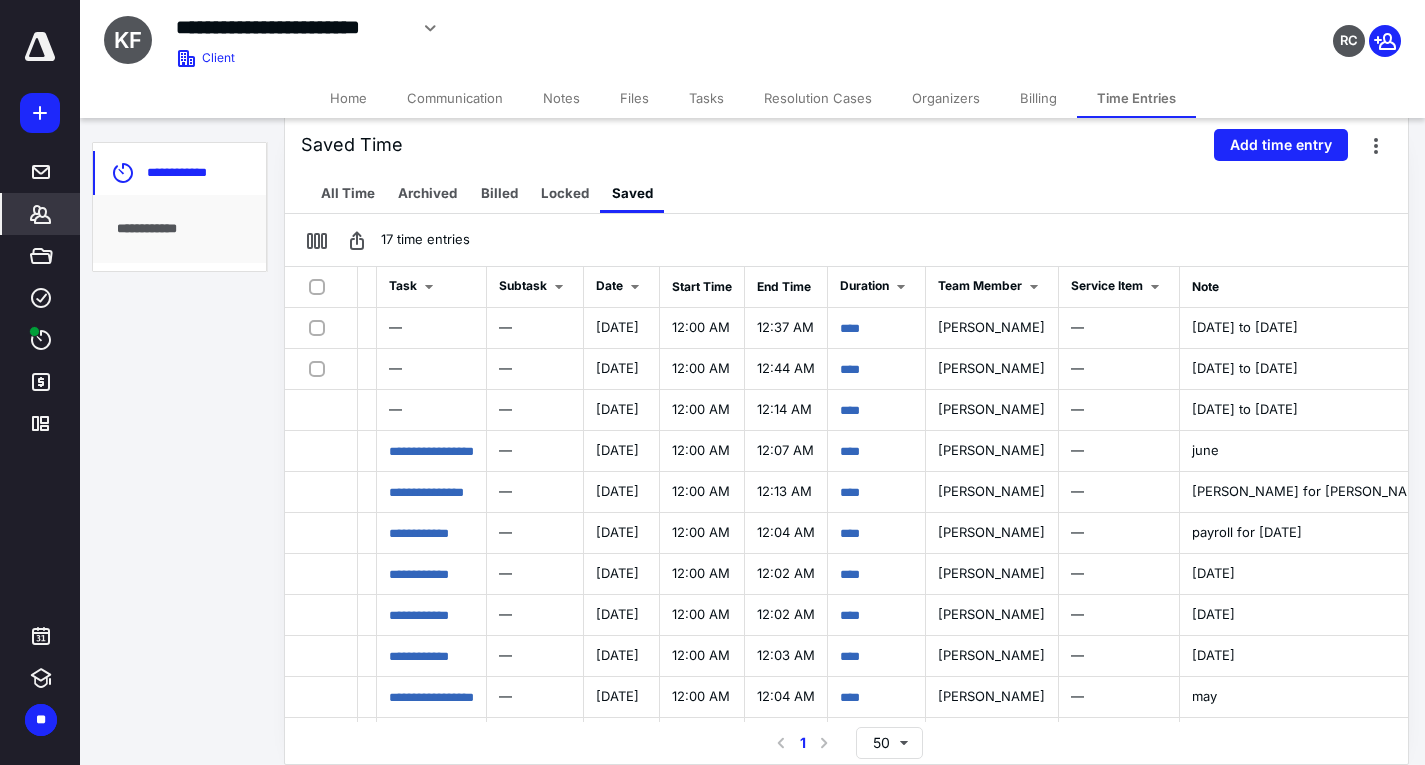 click on "Billing" at bounding box center [1038, 98] 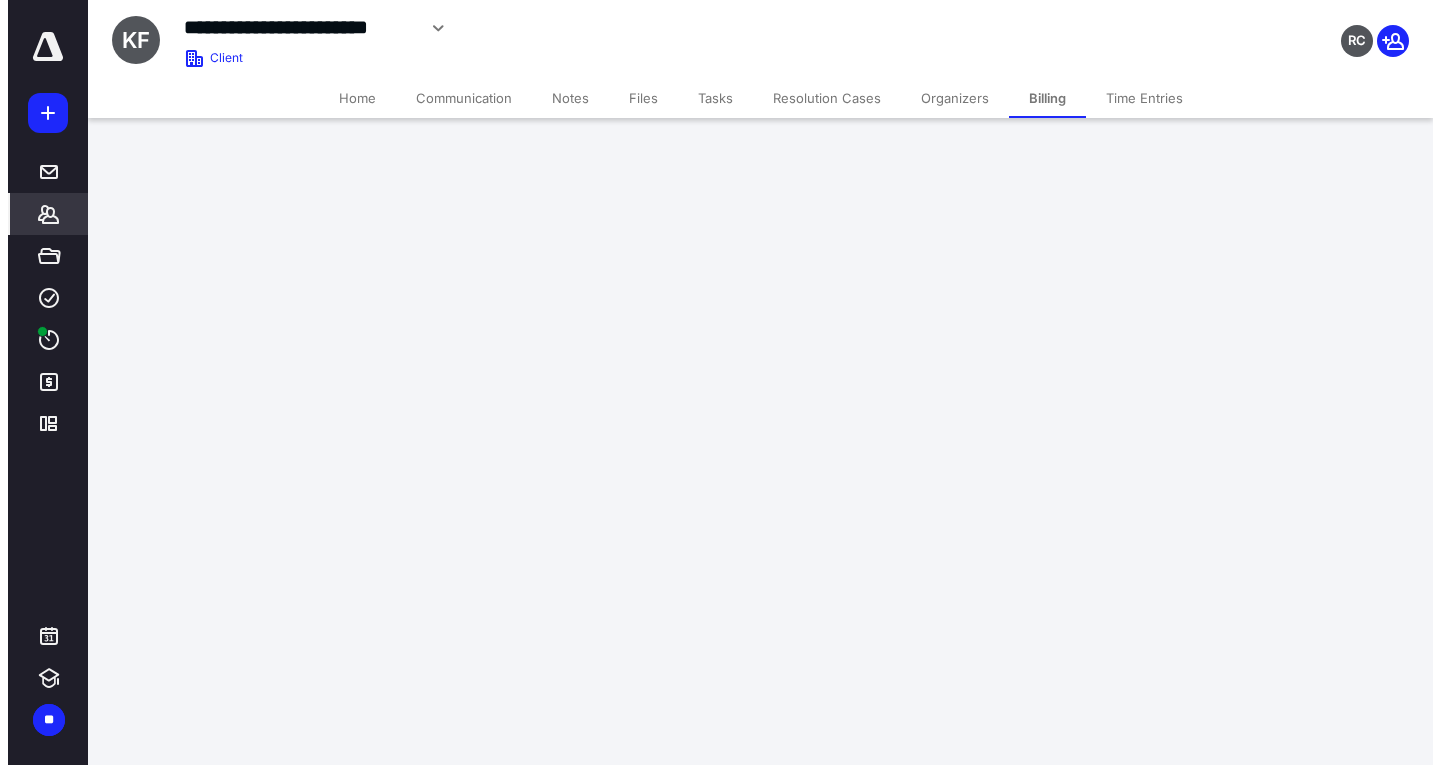scroll, scrollTop: 0, scrollLeft: 0, axis: both 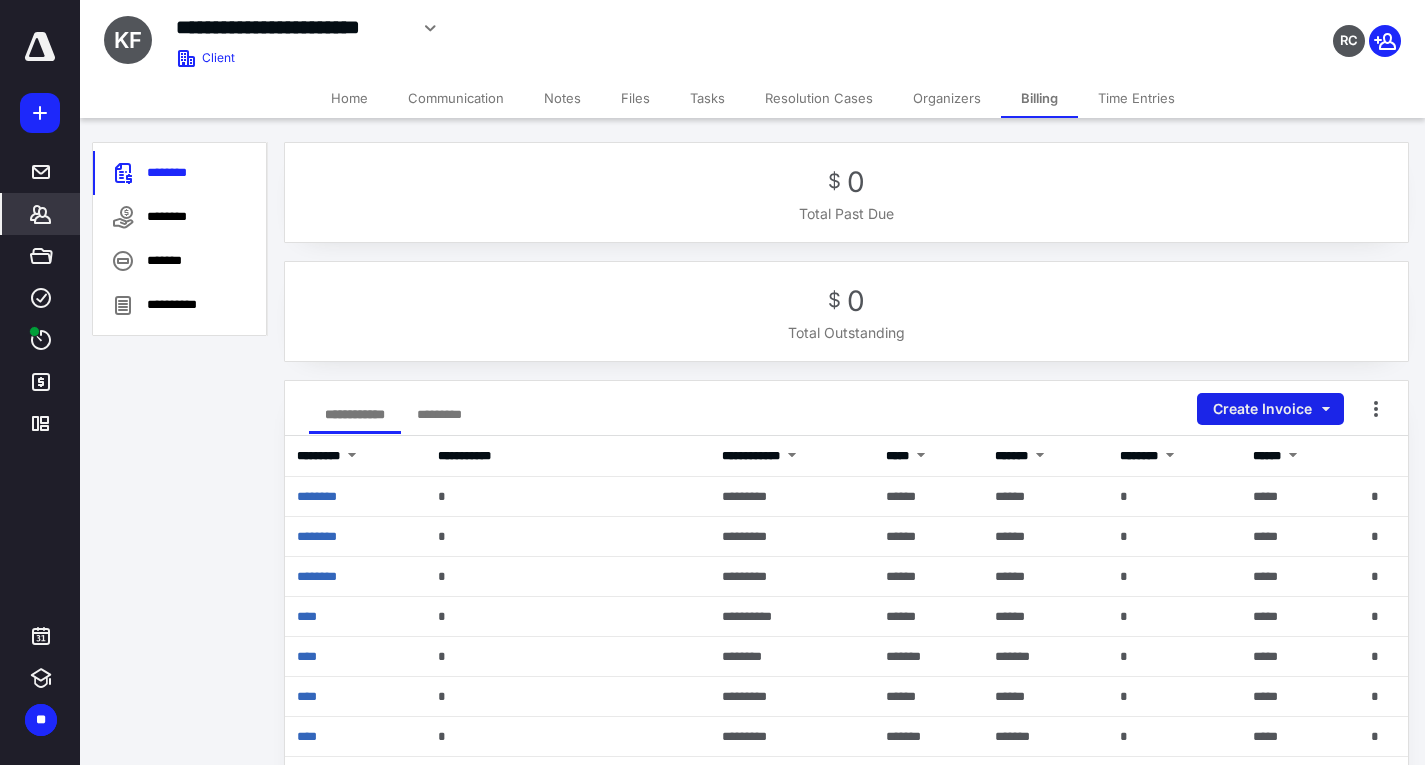 click on "Create Invoice" at bounding box center (1270, 409) 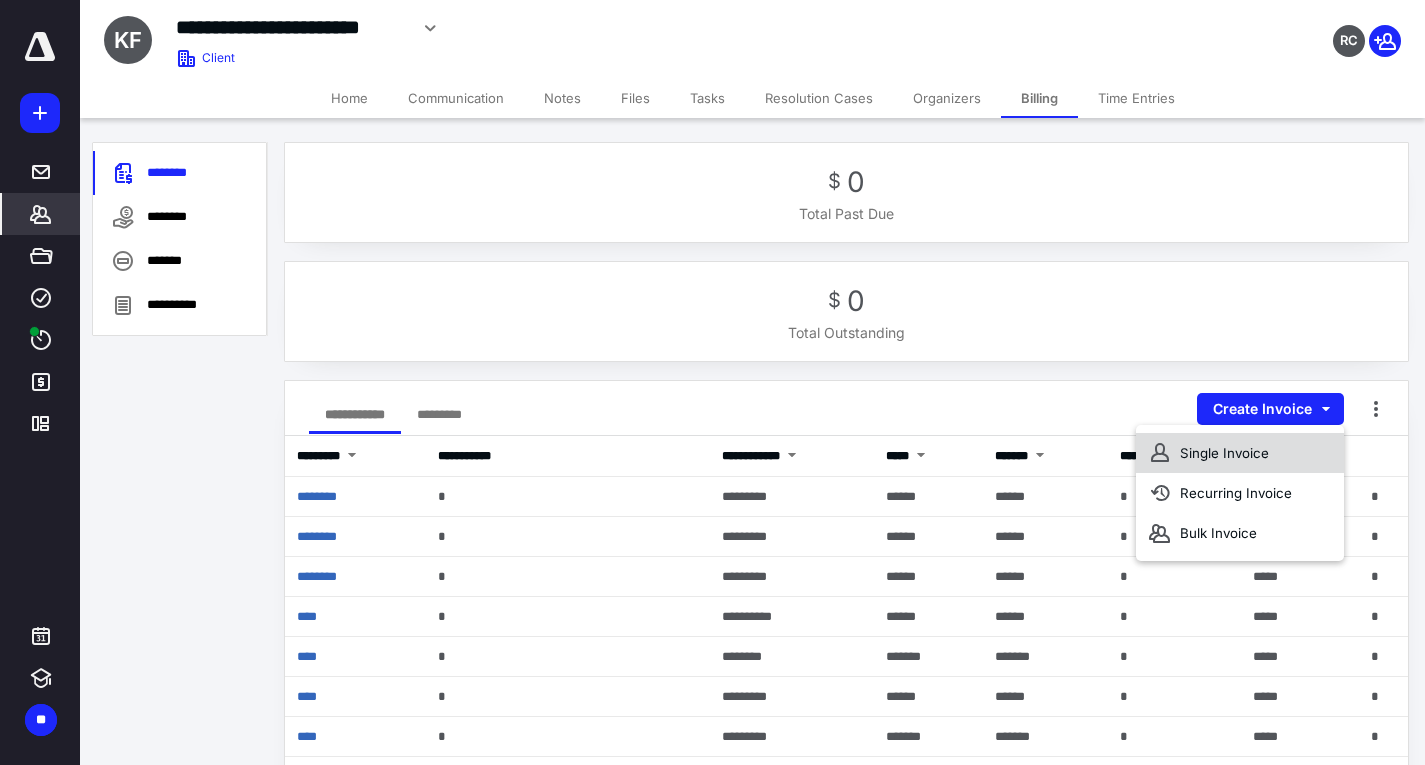 click on "Single Invoice" at bounding box center (1240, 453) 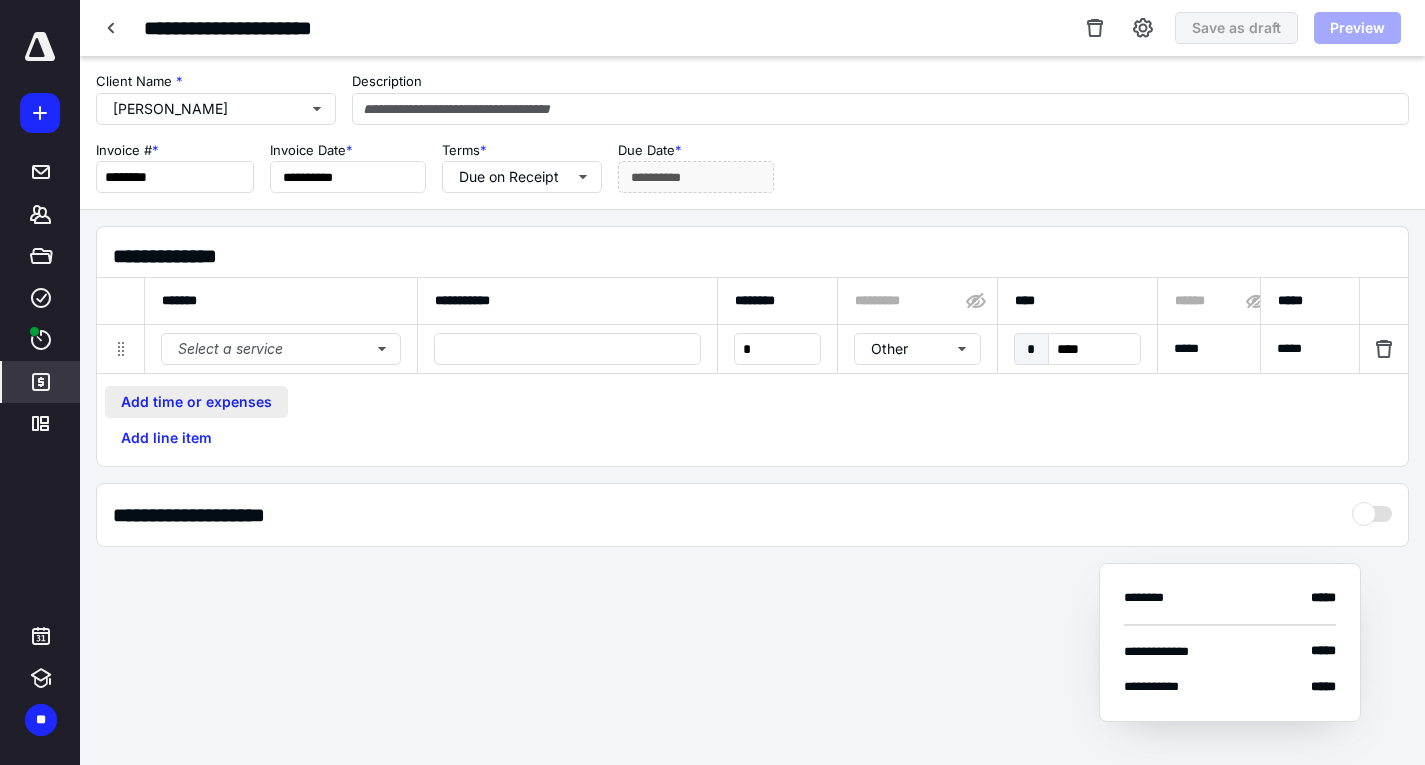 click on "Add time or expenses" at bounding box center (196, 402) 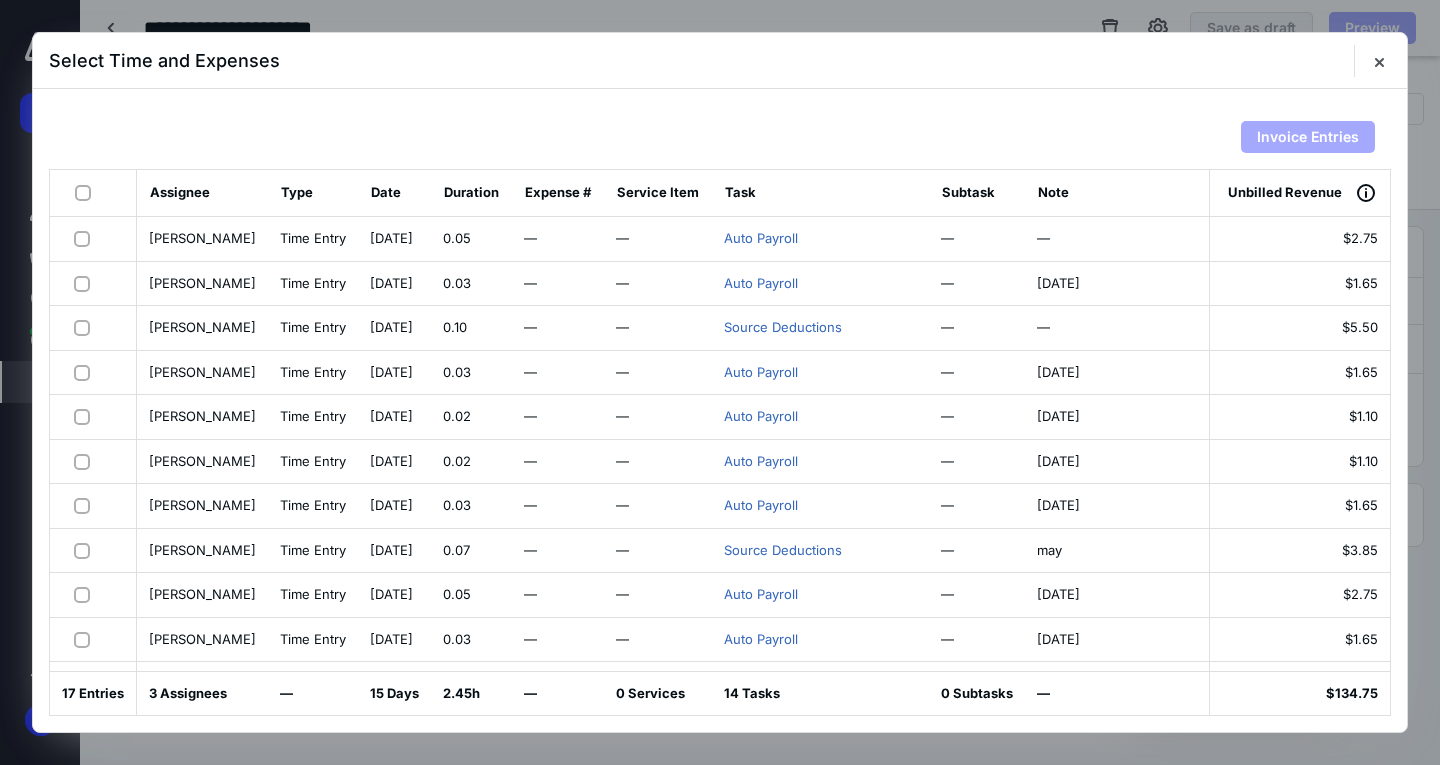 click at bounding box center [87, 192] 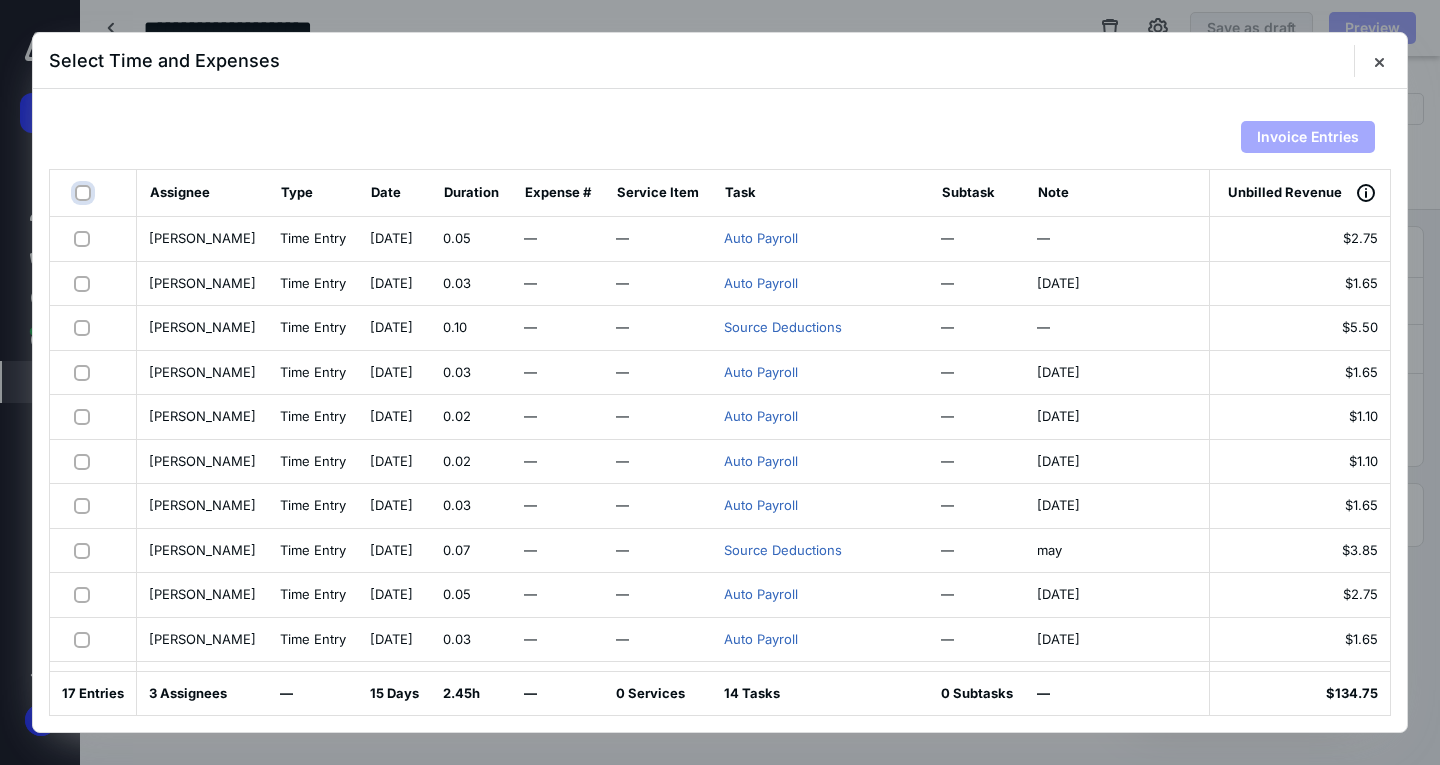 click at bounding box center (85, 193) 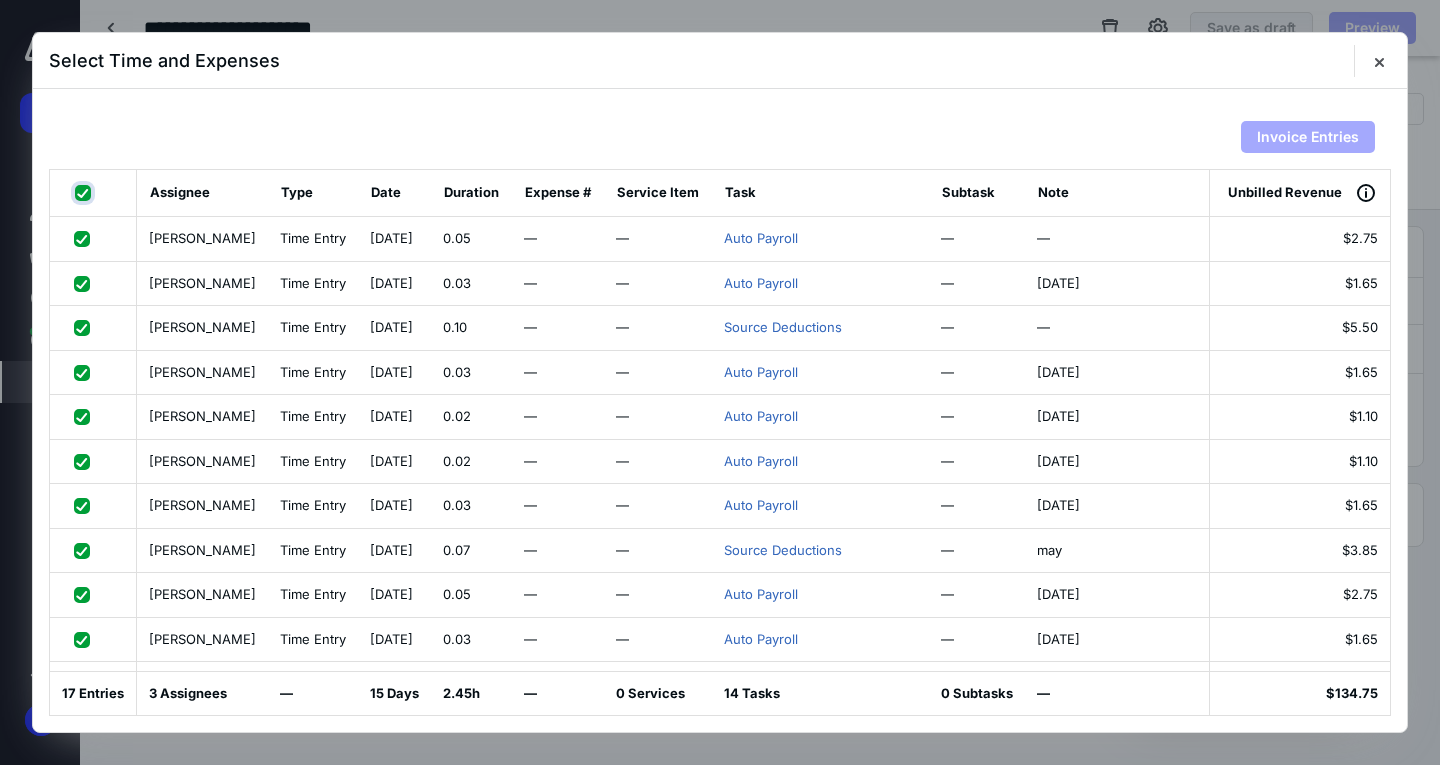 checkbox on "true" 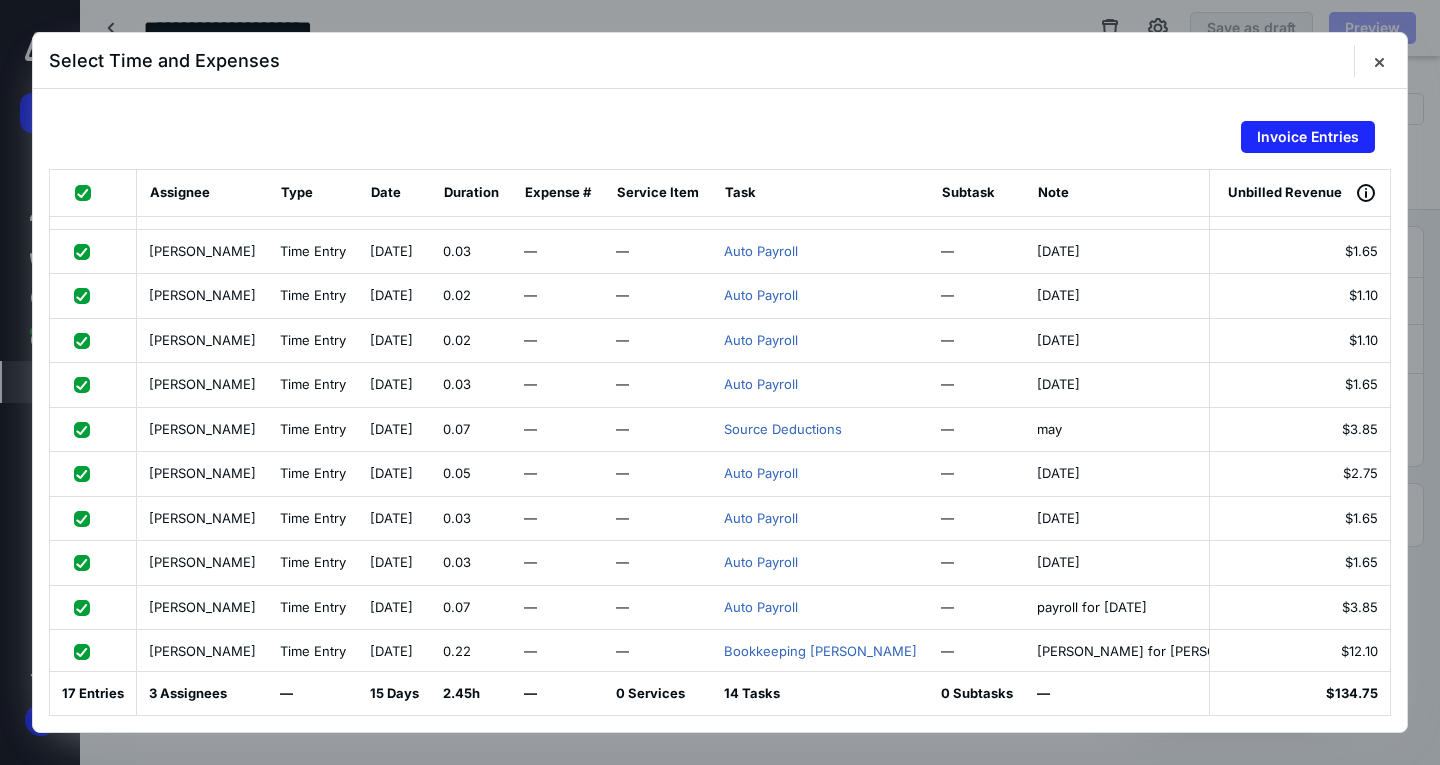 scroll, scrollTop: 160, scrollLeft: 0, axis: vertical 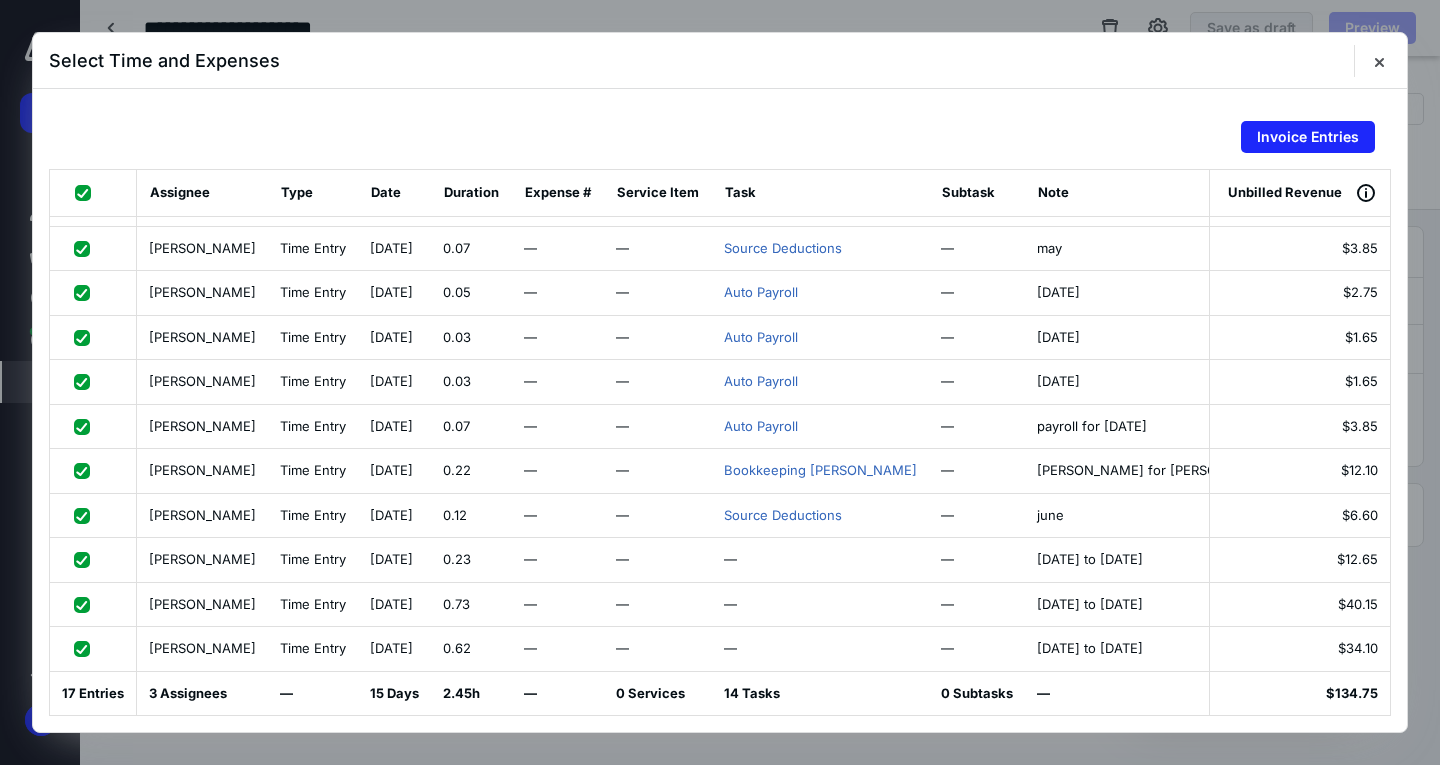 click at bounding box center [86, 515] 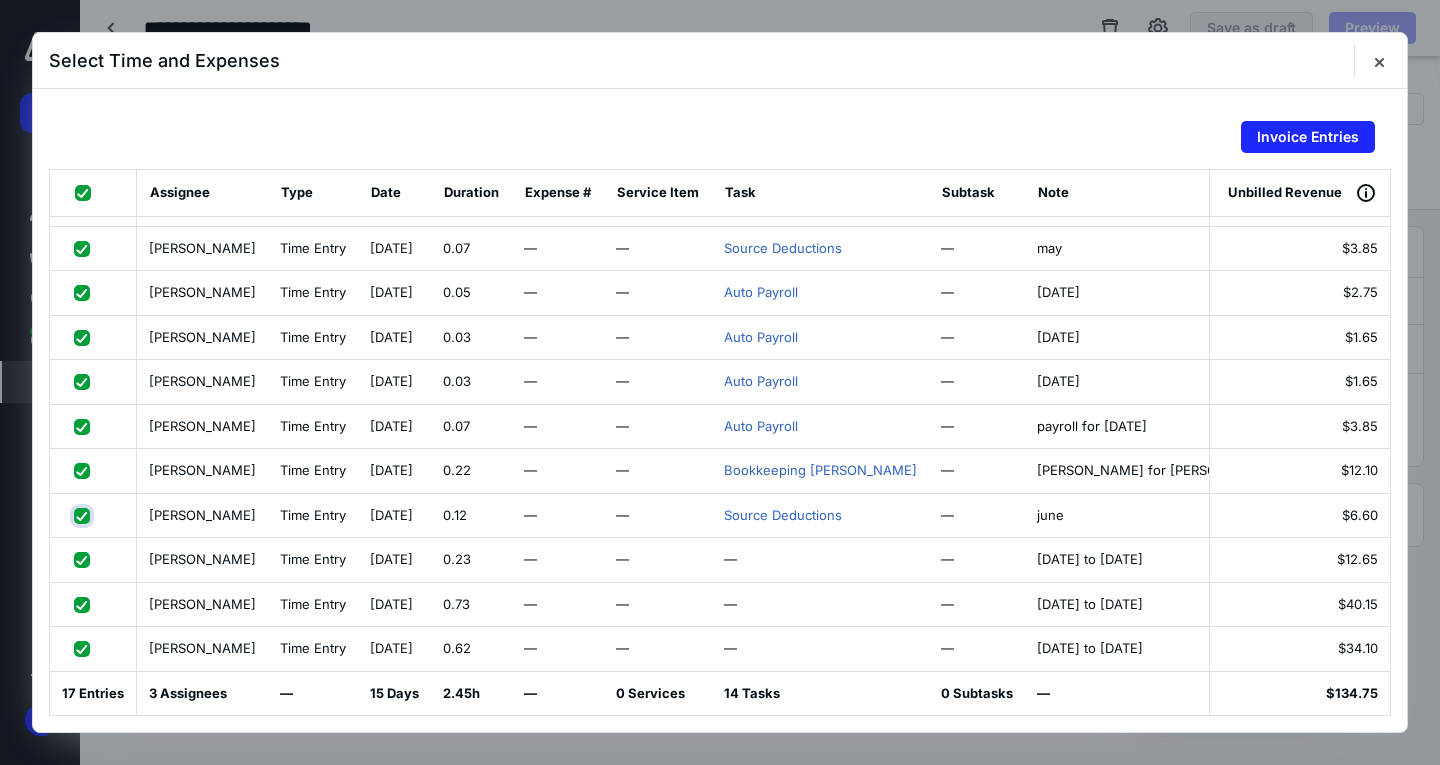 click at bounding box center [84, 515] 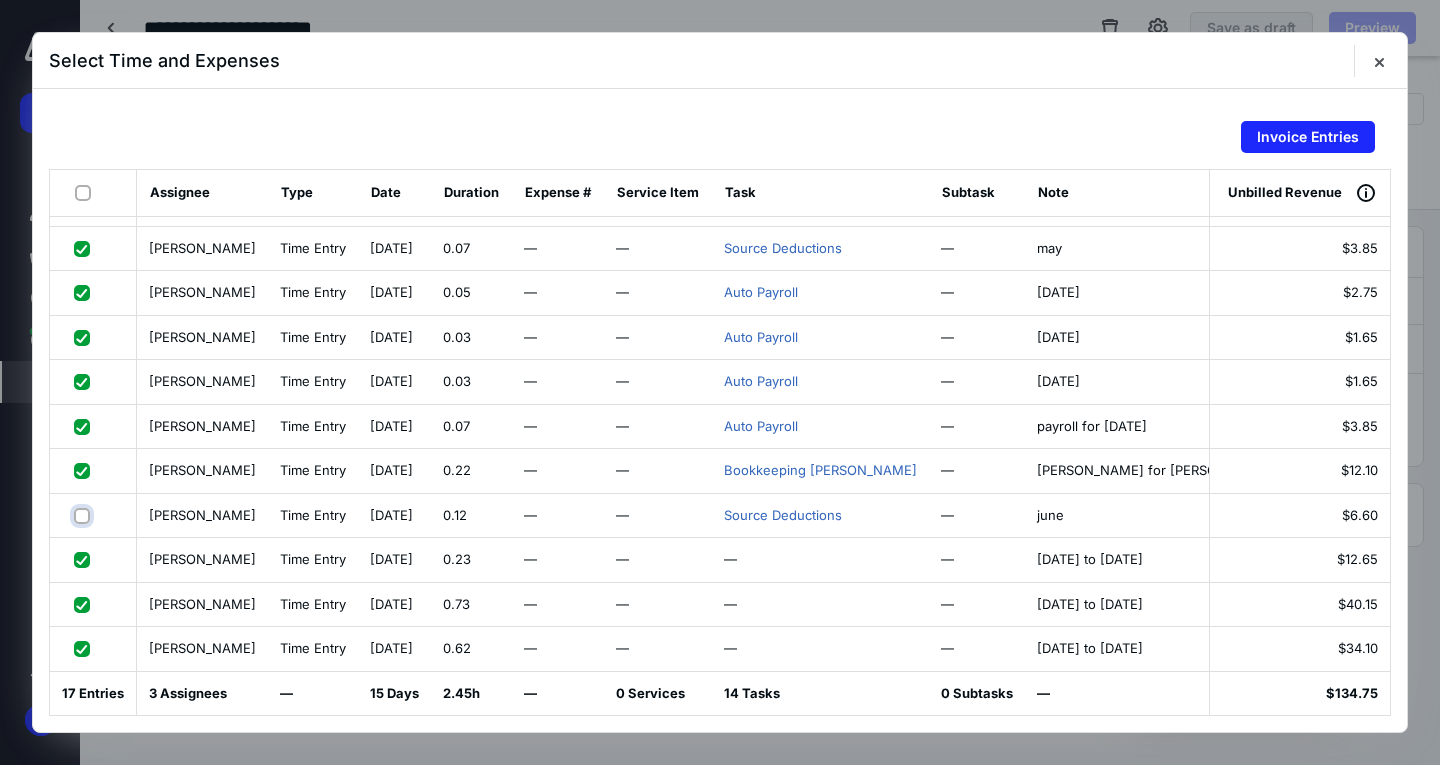checkbox on "false" 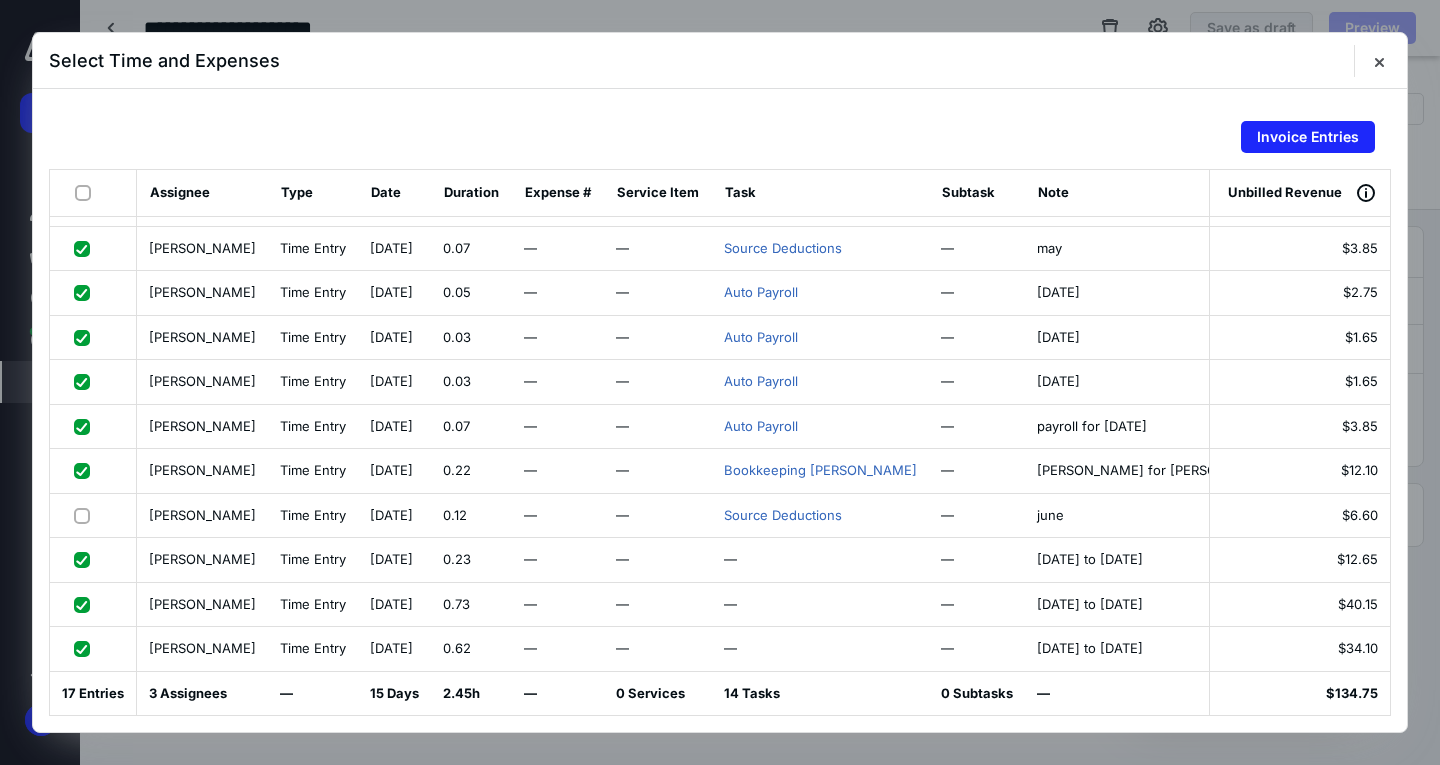 click on "Invoice Entries" at bounding box center (720, 137) 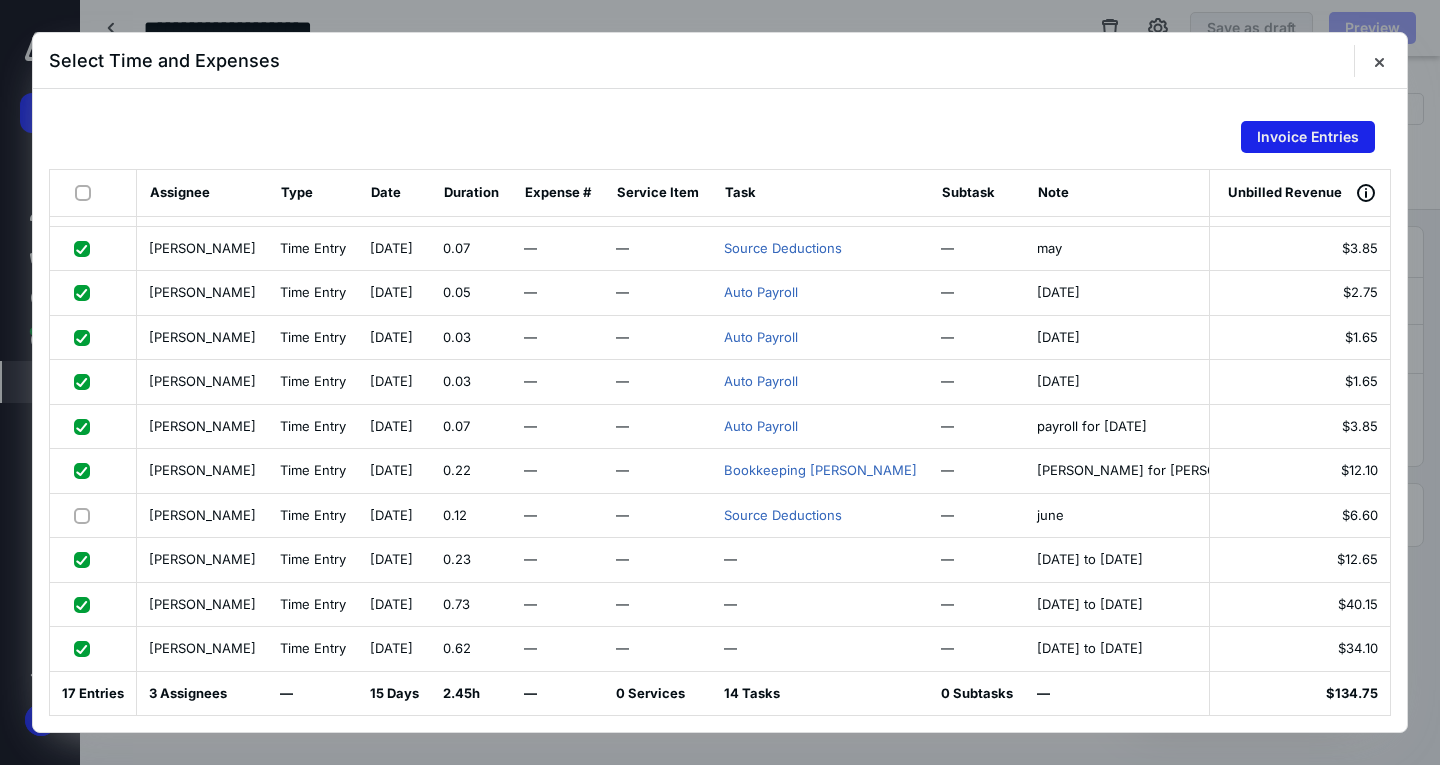 click on "Invoice Entries" at bounding box center [1308, 137] 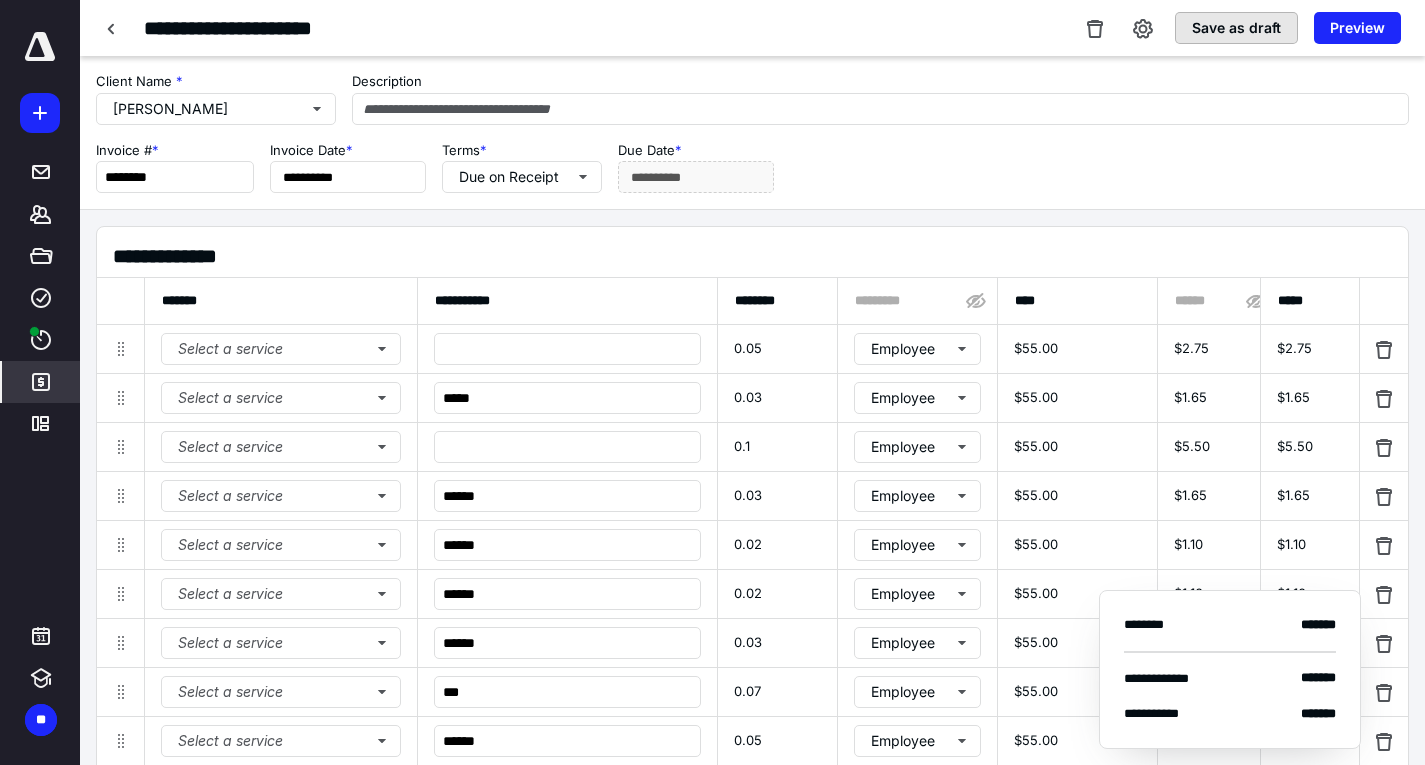 click on "Save as draft" at bounding box center [1236, 28] 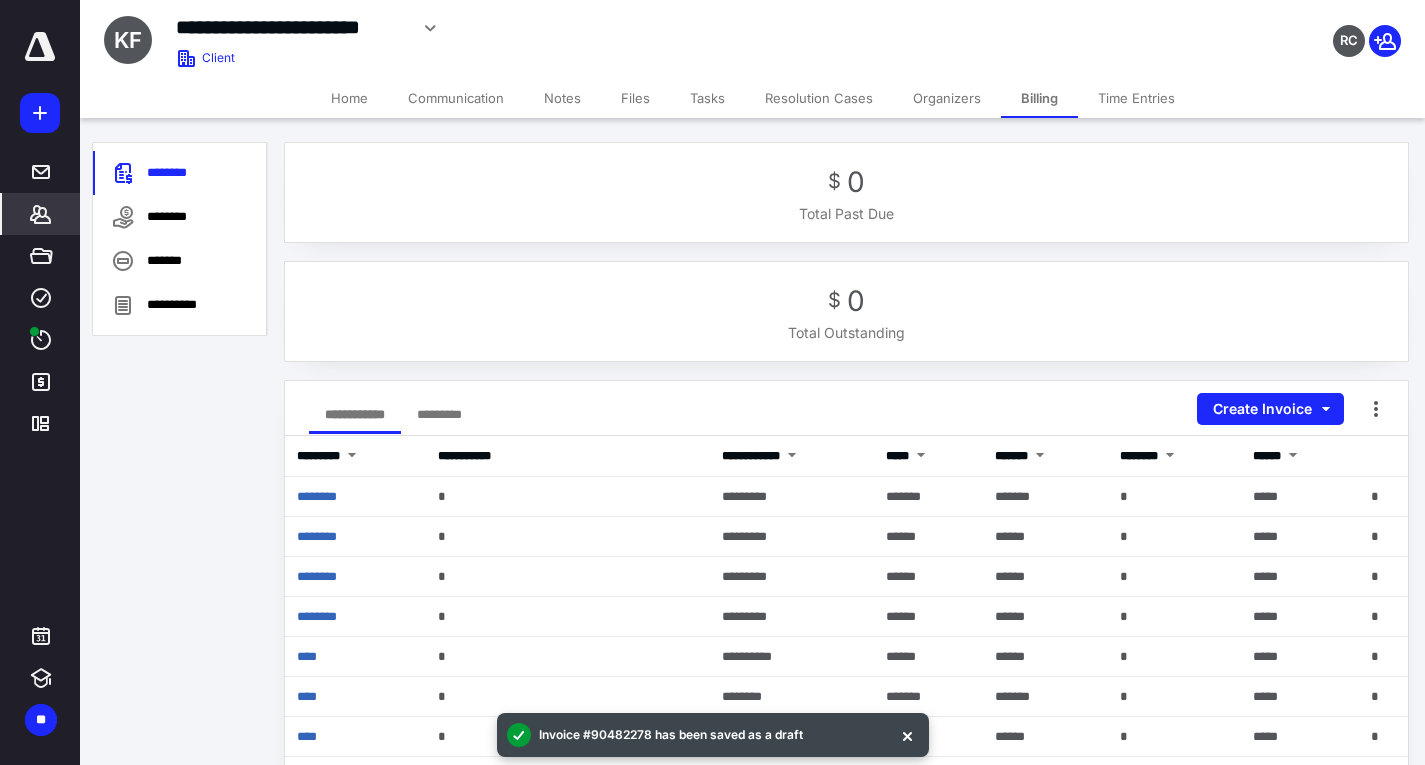 click on "Time Entries" at bounding box center [1136, 98] 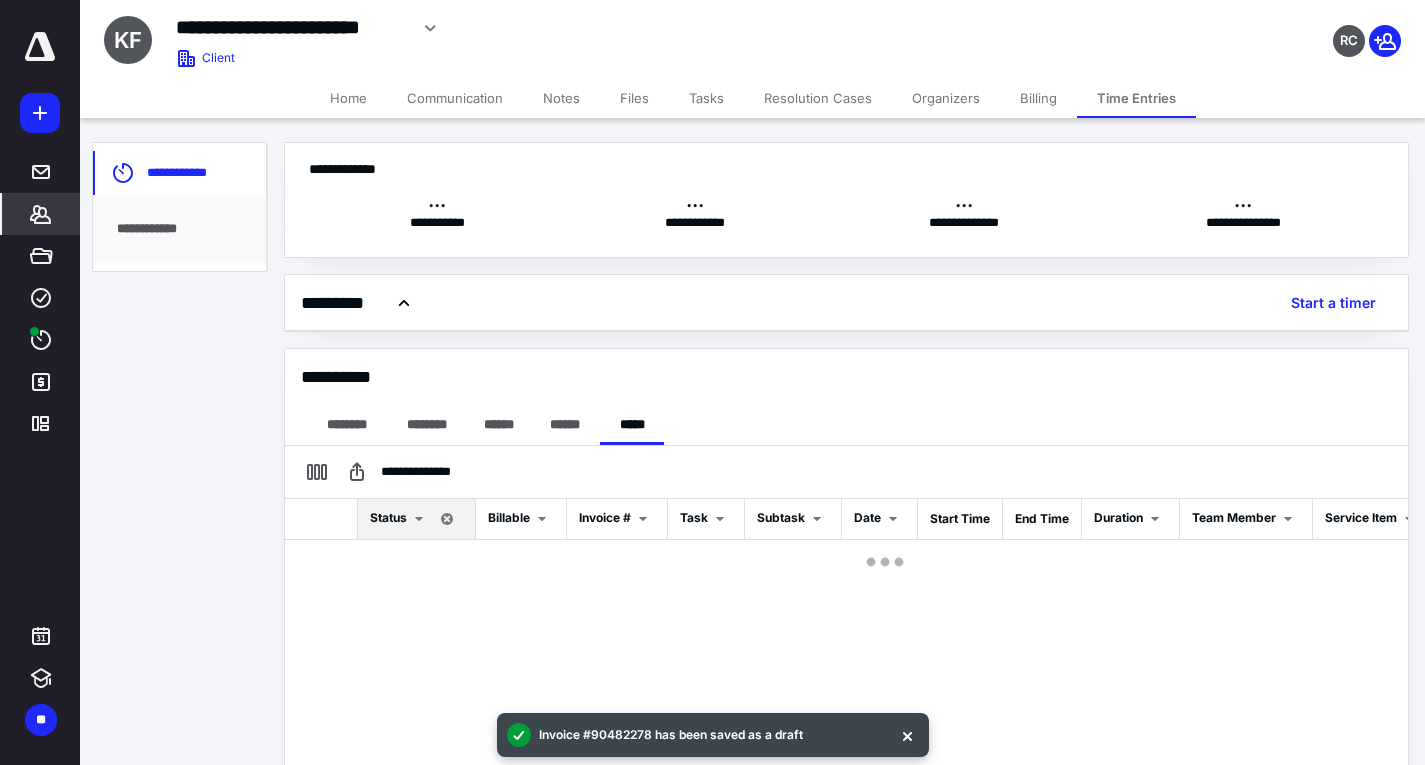 checkbox on "true" 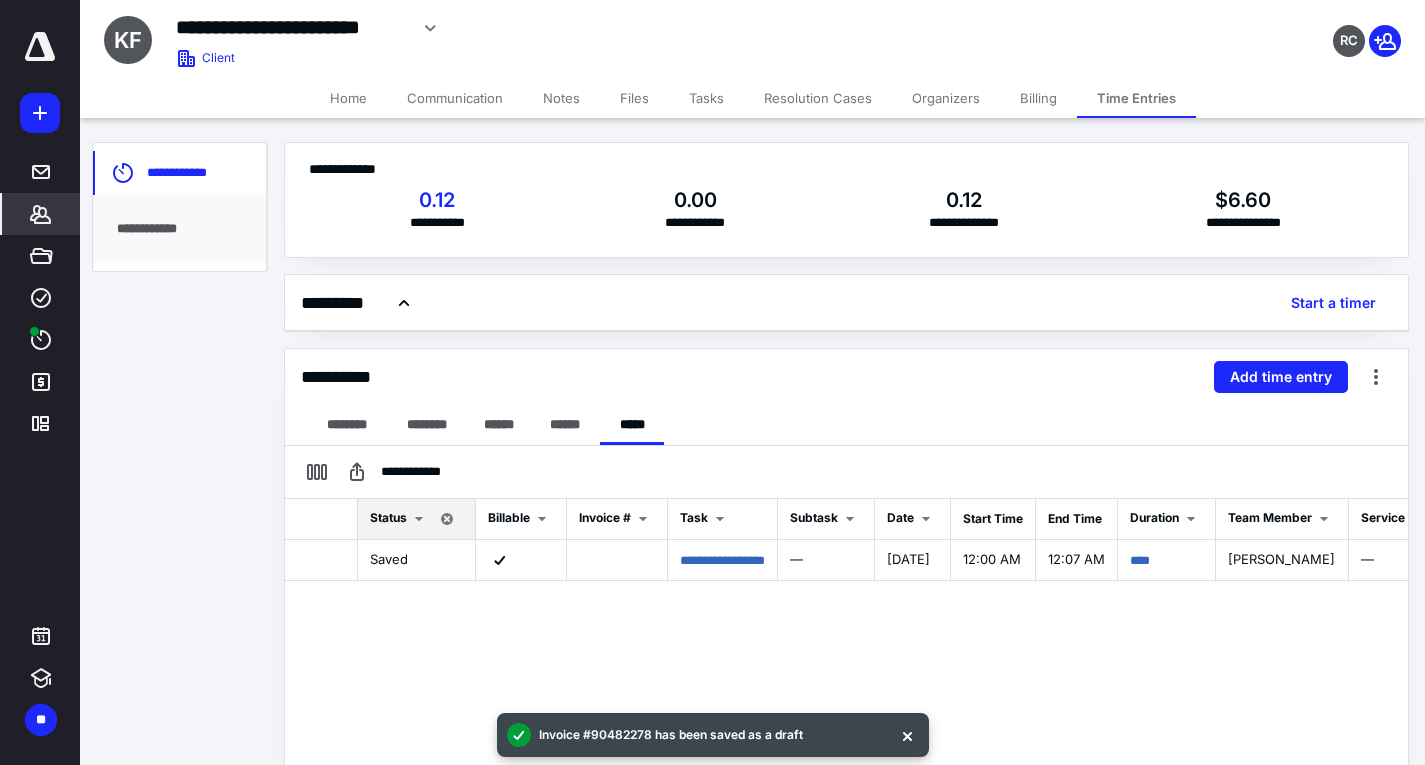 click on "Home" at bounding box center (348, 98) 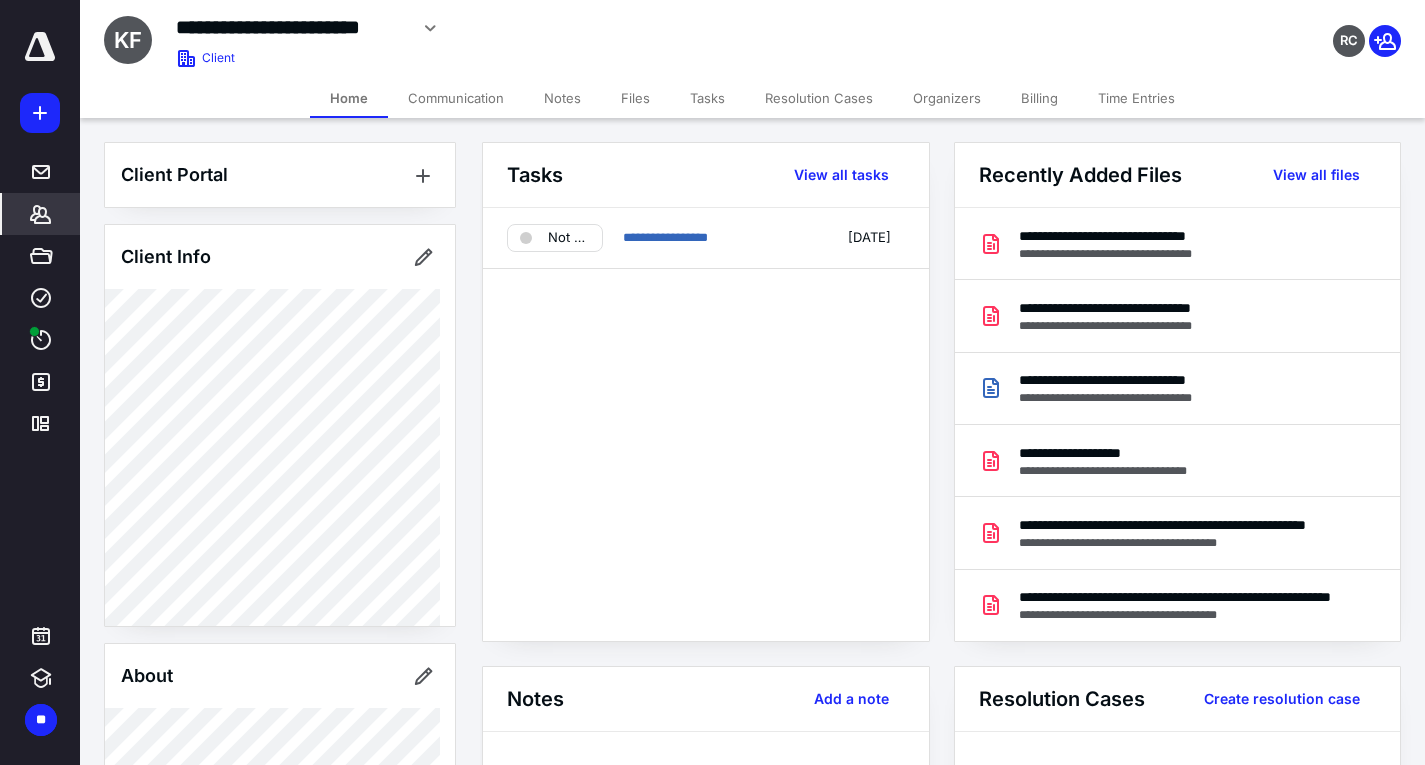 click 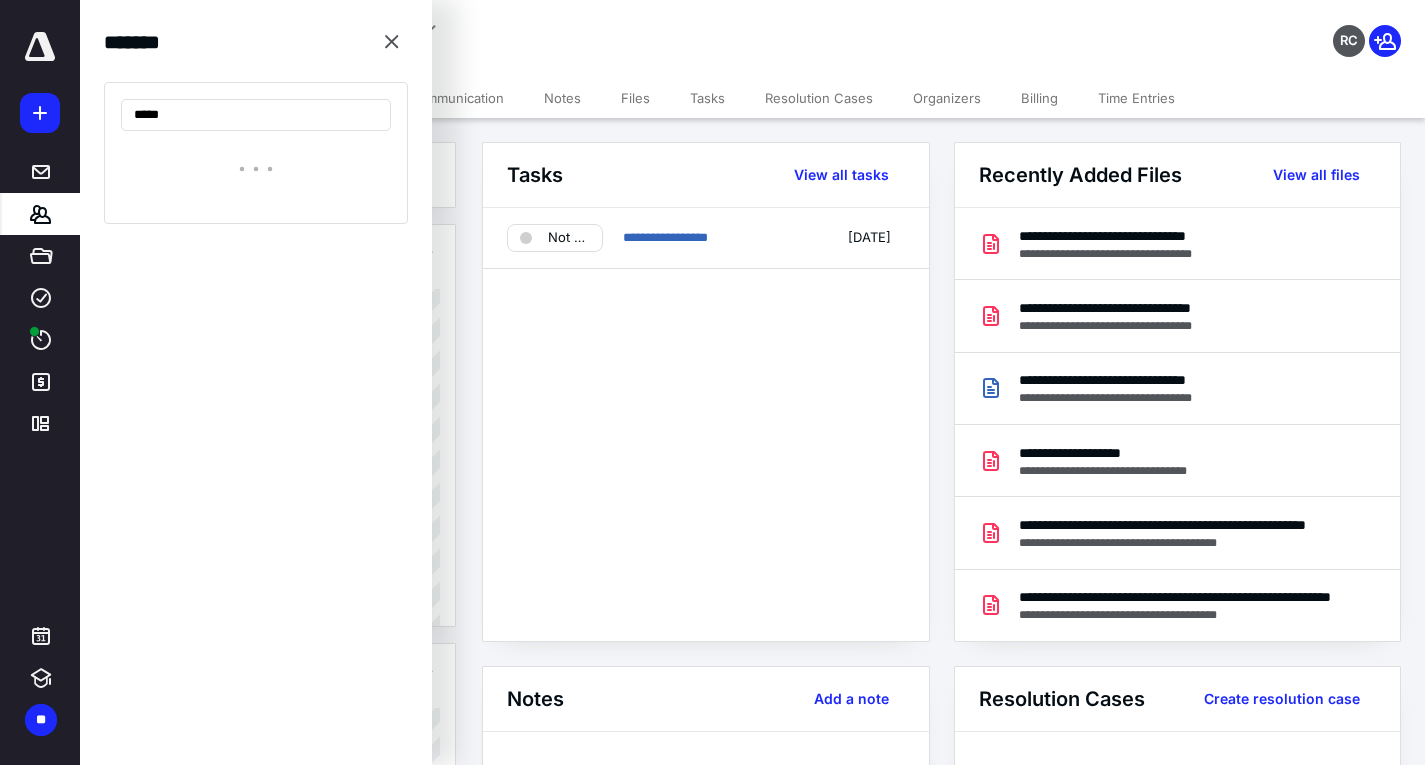 type on "*****" 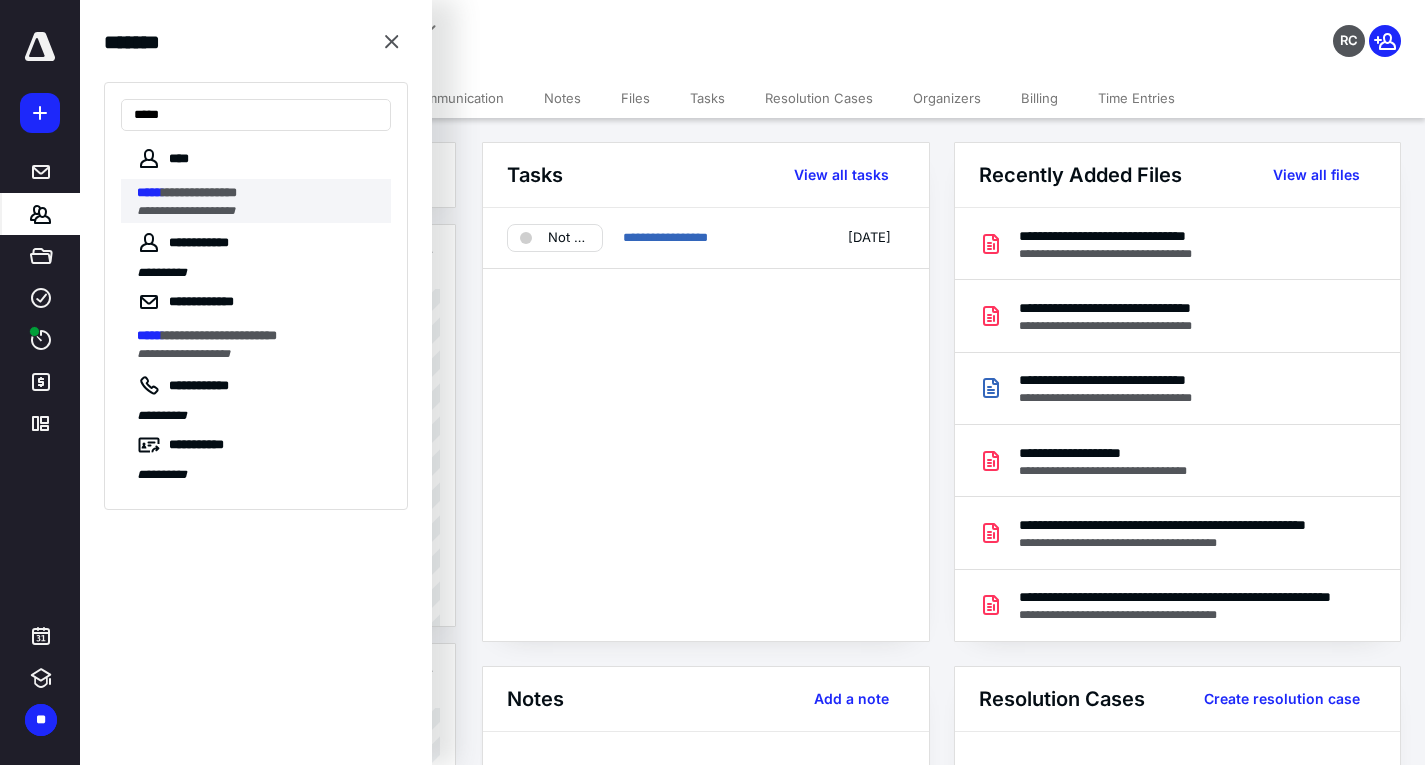 click on "**********" at bounding box center [199, 192] 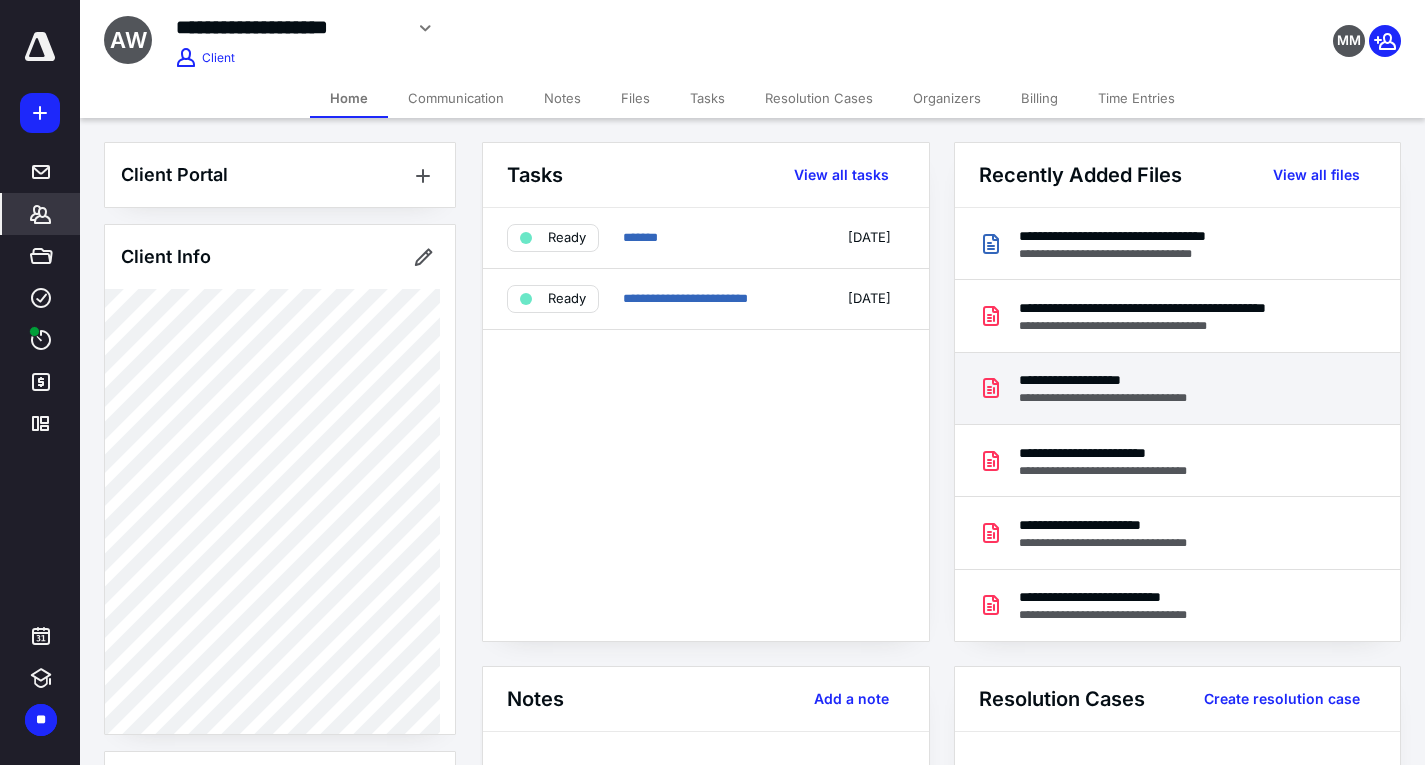 click on "**********" at bounding box center [1119, 380] 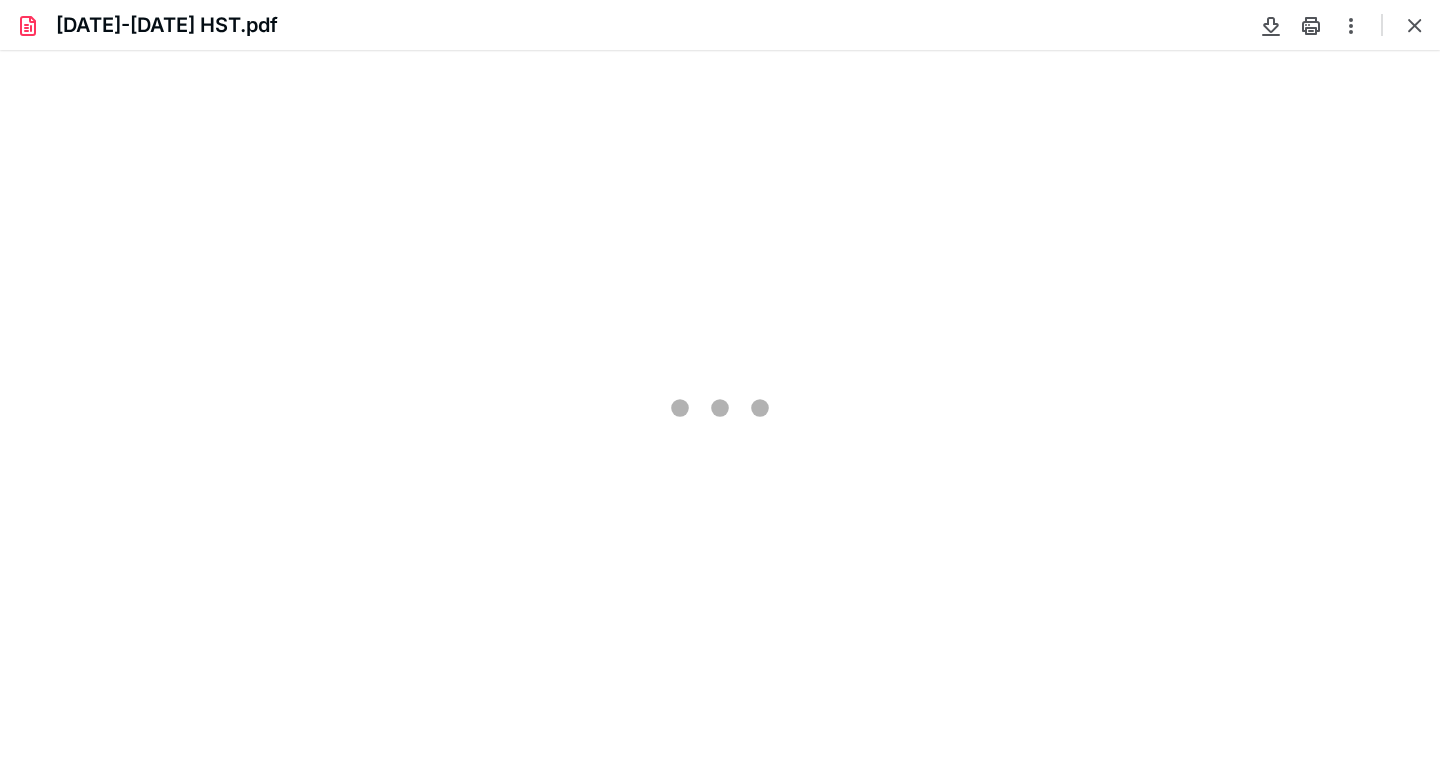 scroll, scrollTop: 0, scrollLeft: 0, axis: both 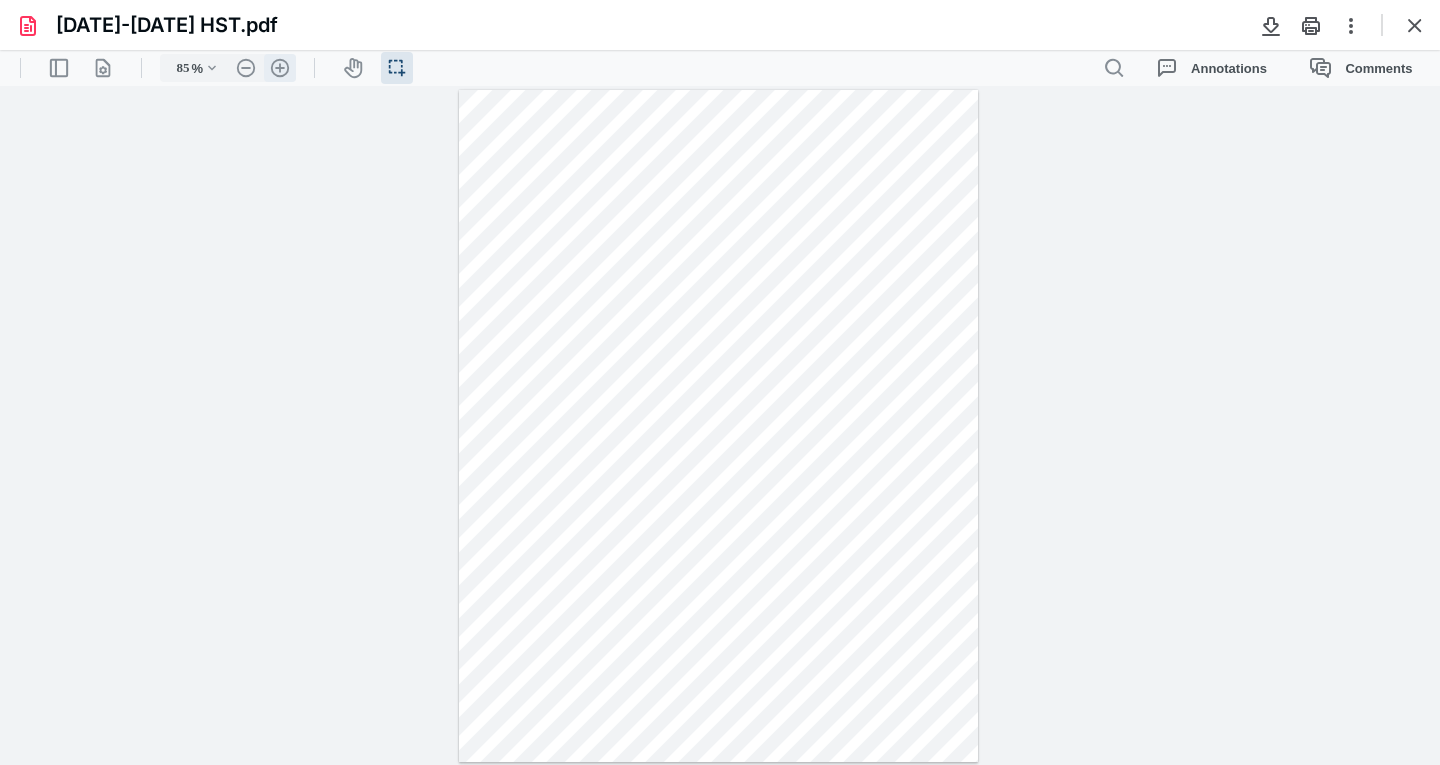click on ".cls-1{fill:#abb0c4;} icon - header - zoom - in - line" at bounding box center [280, 68] 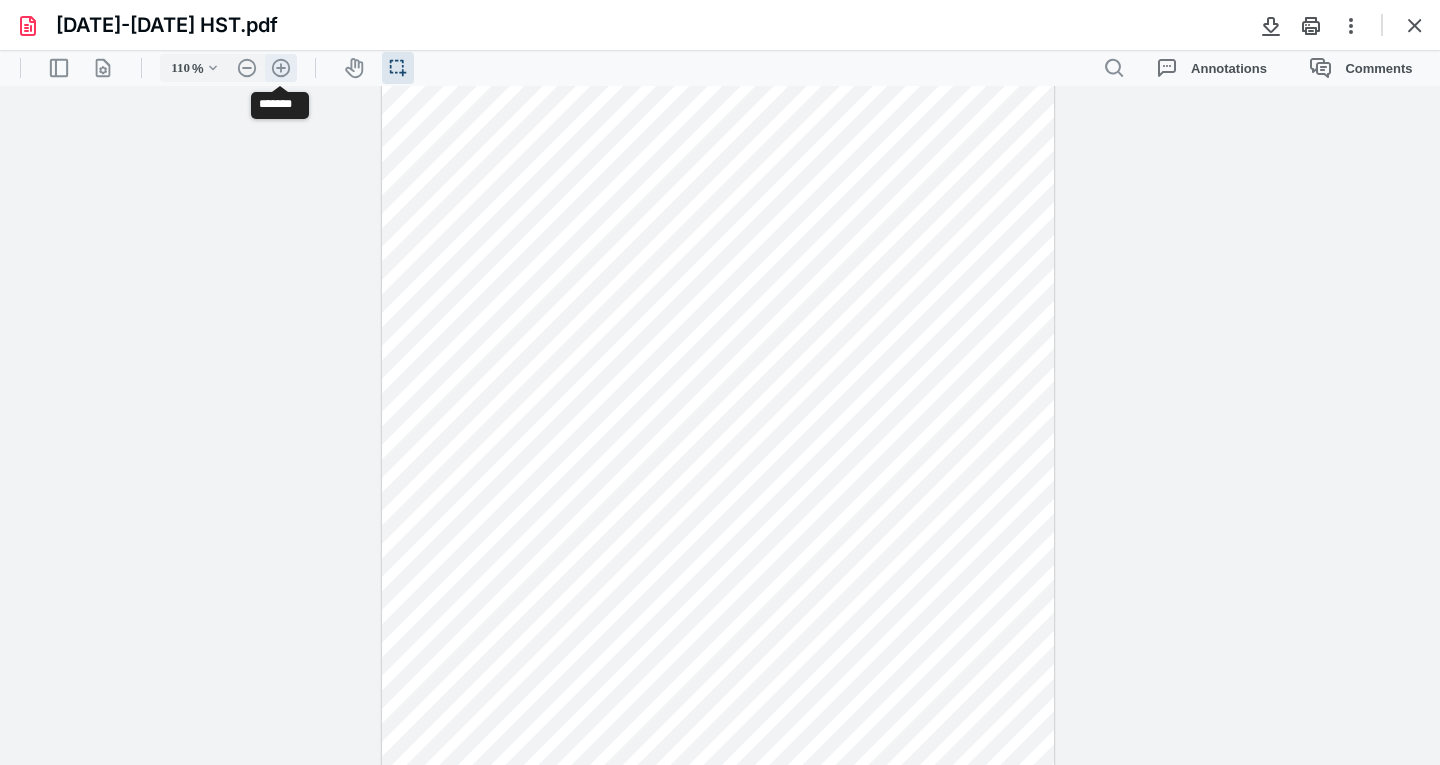 click on ".cls-1{fill:#abb0c4;} icon - header - zoom - in - line" at bounding box center [281, 68] 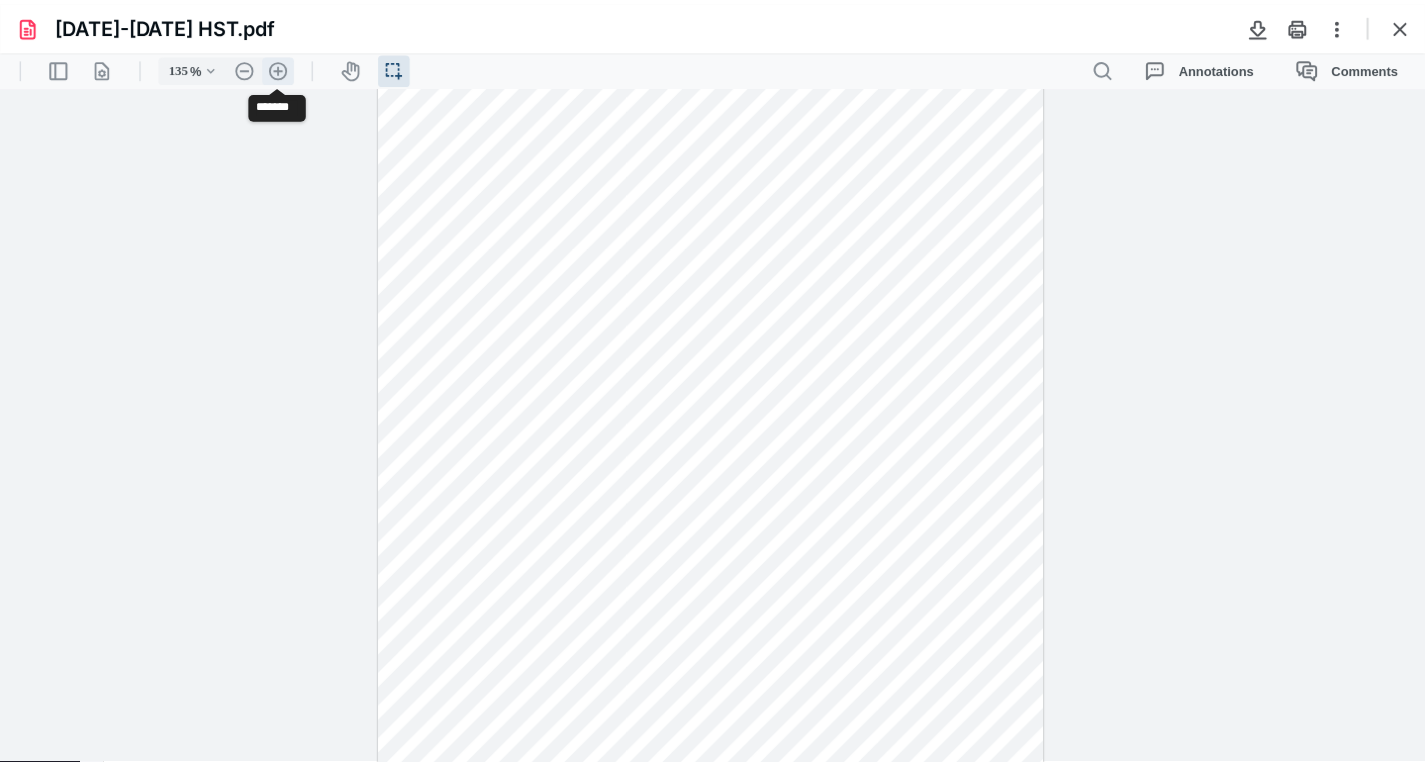 scroll, scrollTop: 187, scrollLeft: 0, axis: vertical 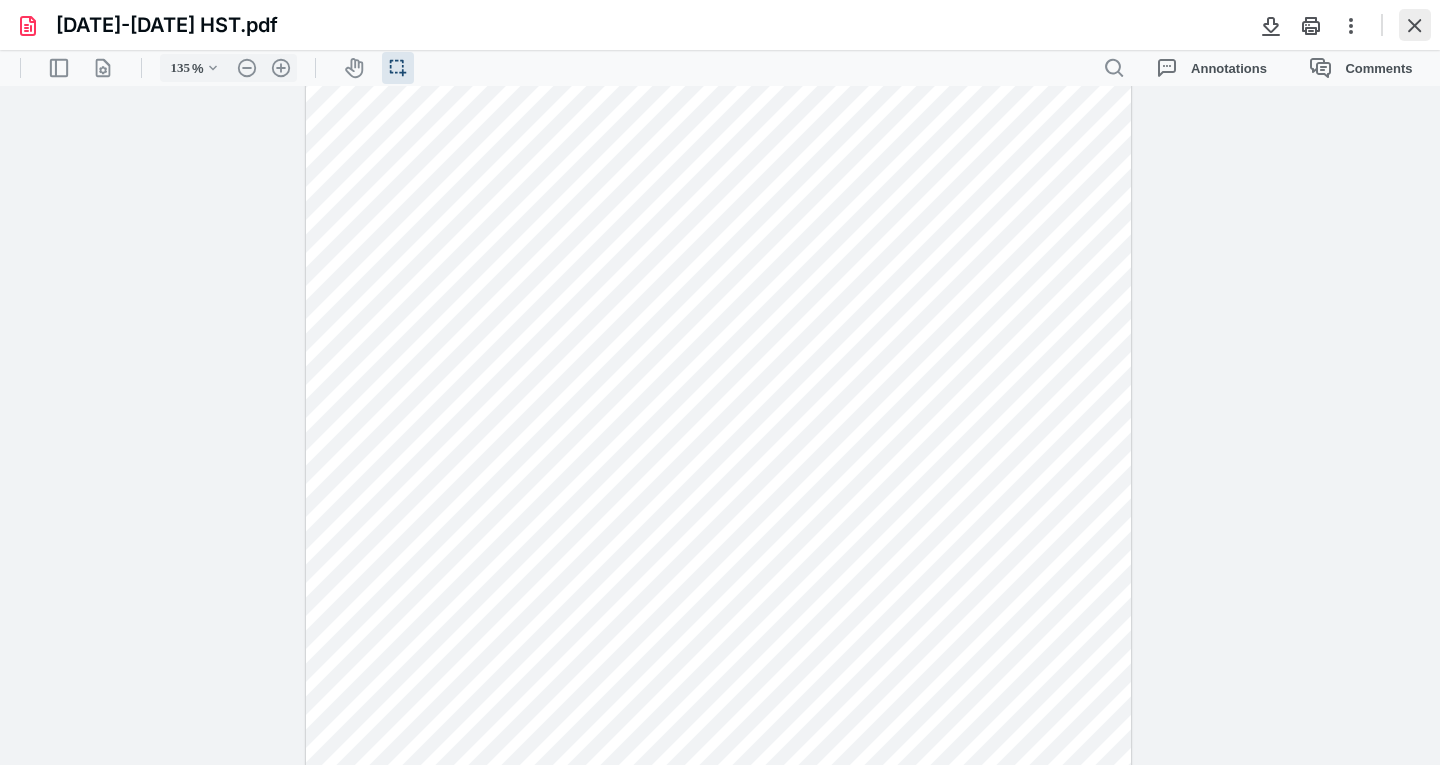 click at bounding box center [1415, 25] 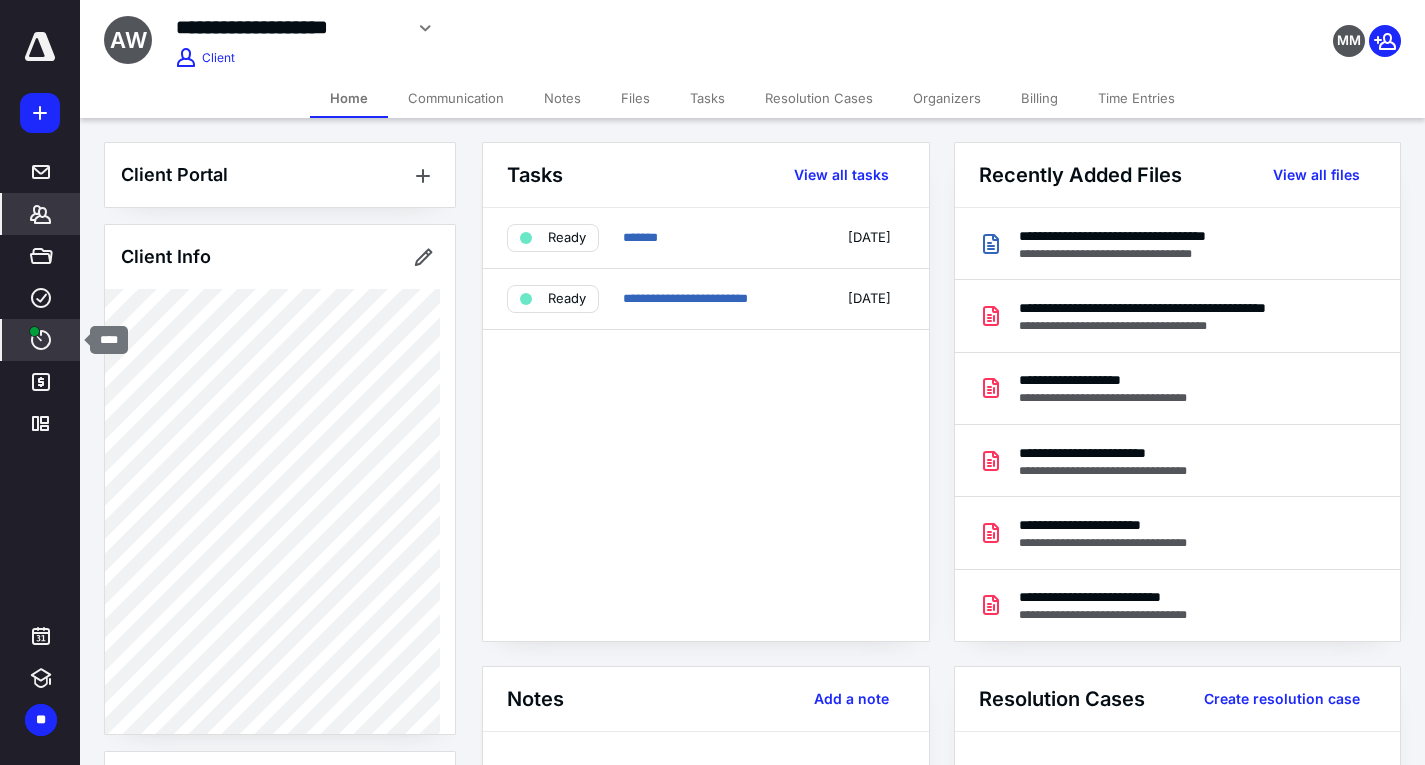 click on "**********" at bounding box center (712, 825) 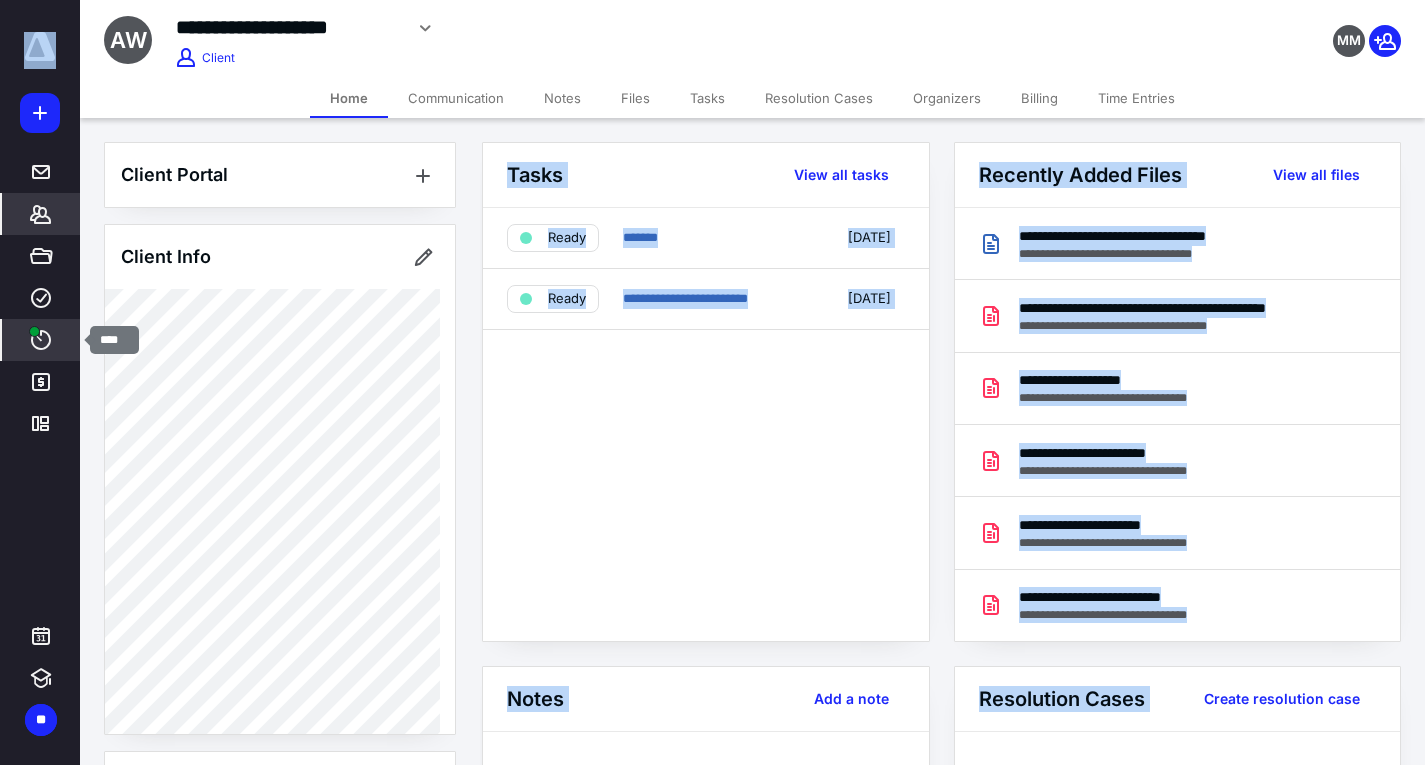 click 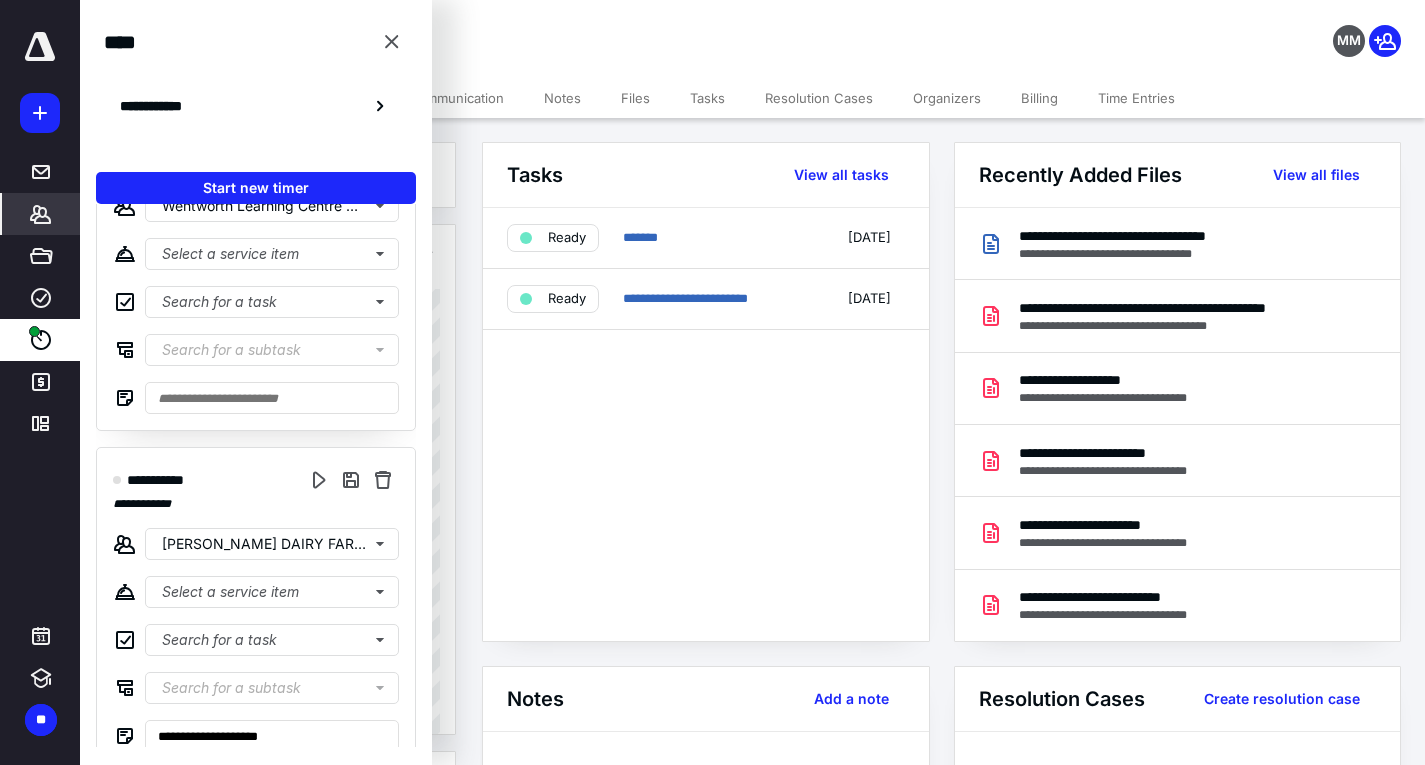 scroll, scrollTop: 500, scrollLeft: 0, axis: vertical 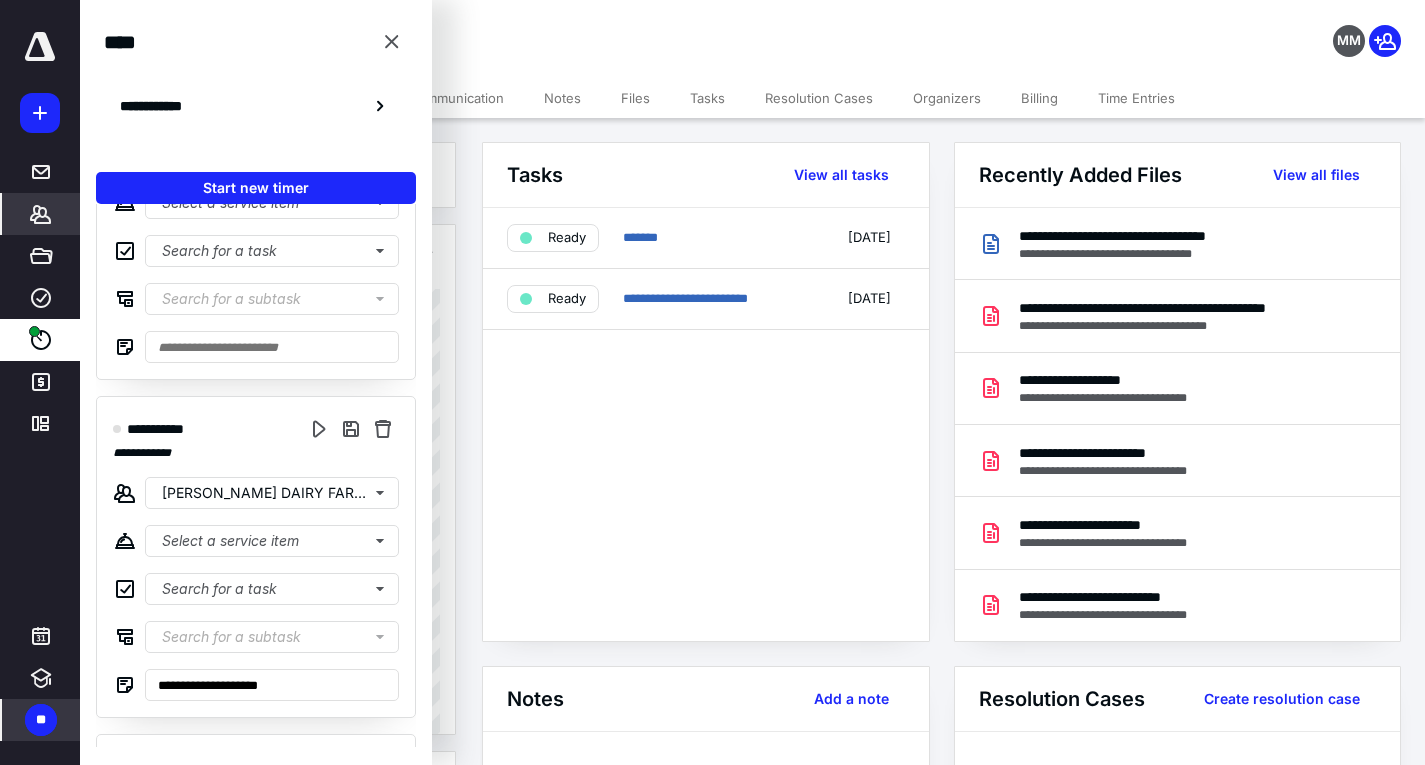 click on "**" at bounding box center [41, 720] 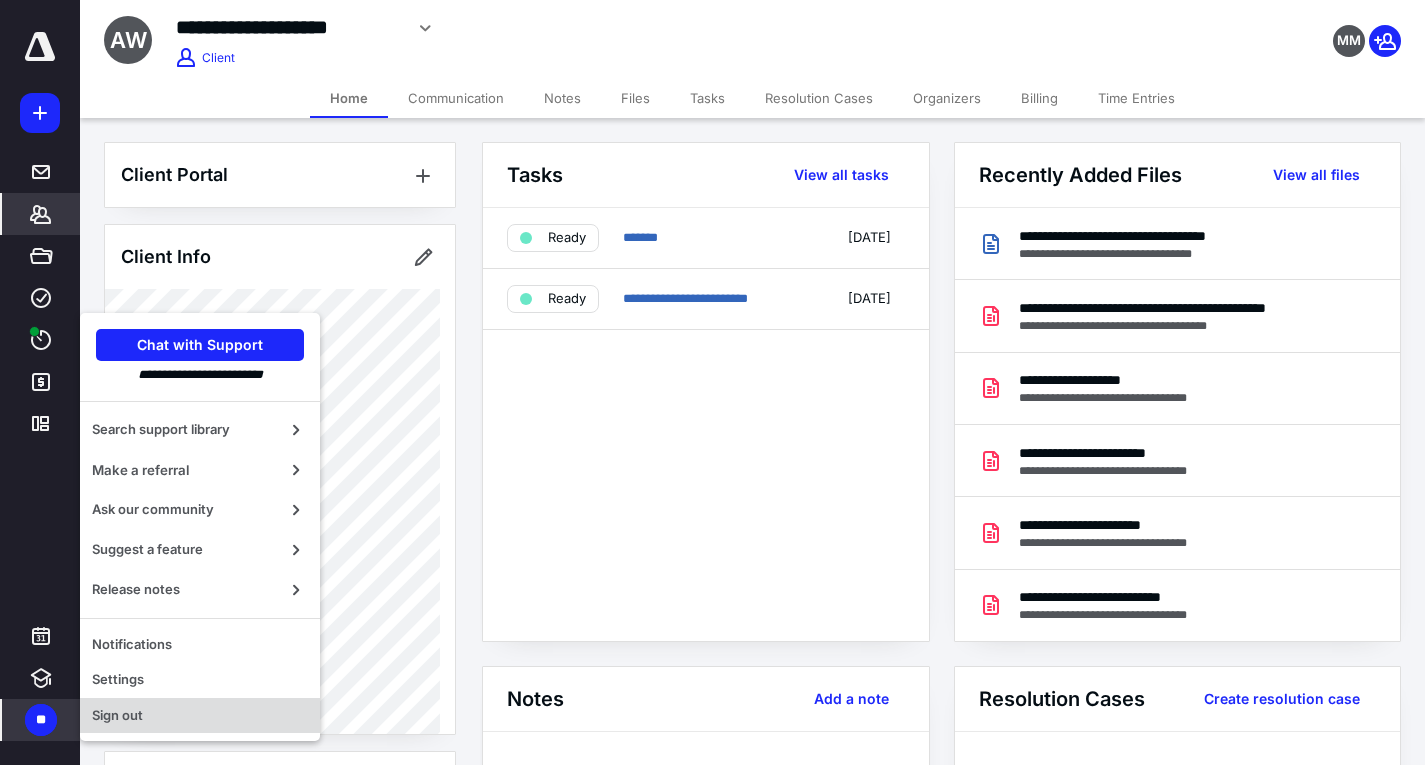 click on "Sign out" at bounding box center [200, 716] 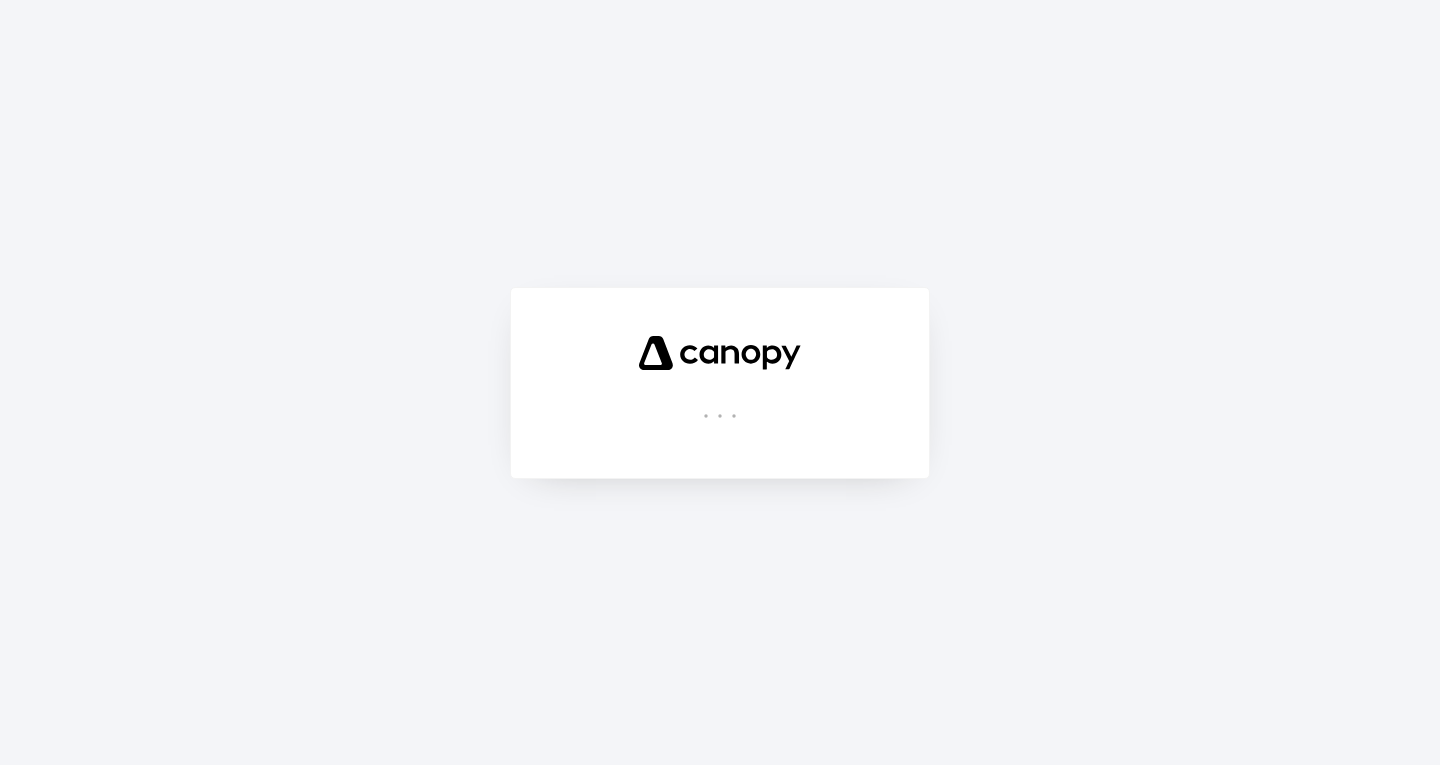 scroll, scrollTop: 0, scrollLeft: 0, axis: both 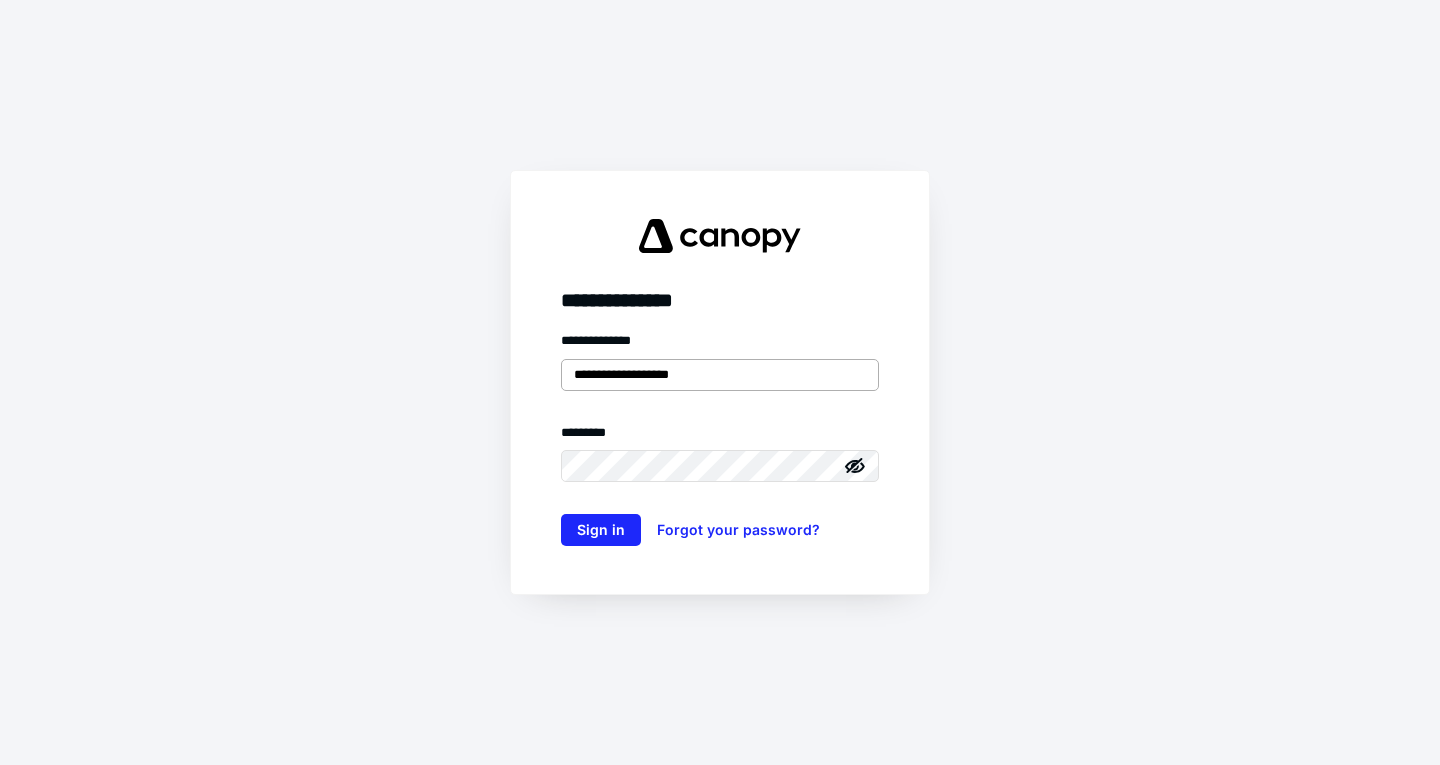 drag, startPoint x: 727, startPoint y: 375, endPoint x: 583, endPoint y: 365, distance: 144.3468 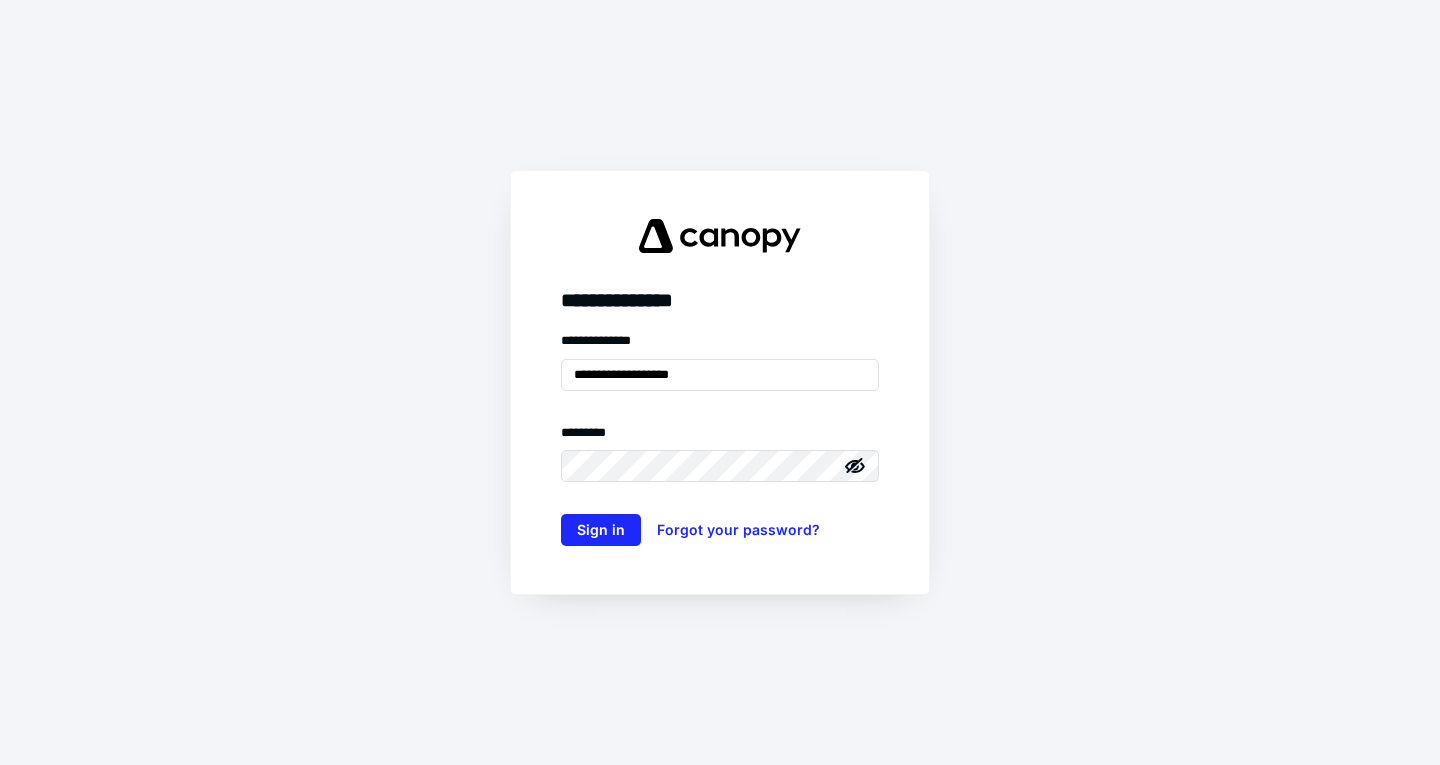 type on "**********" 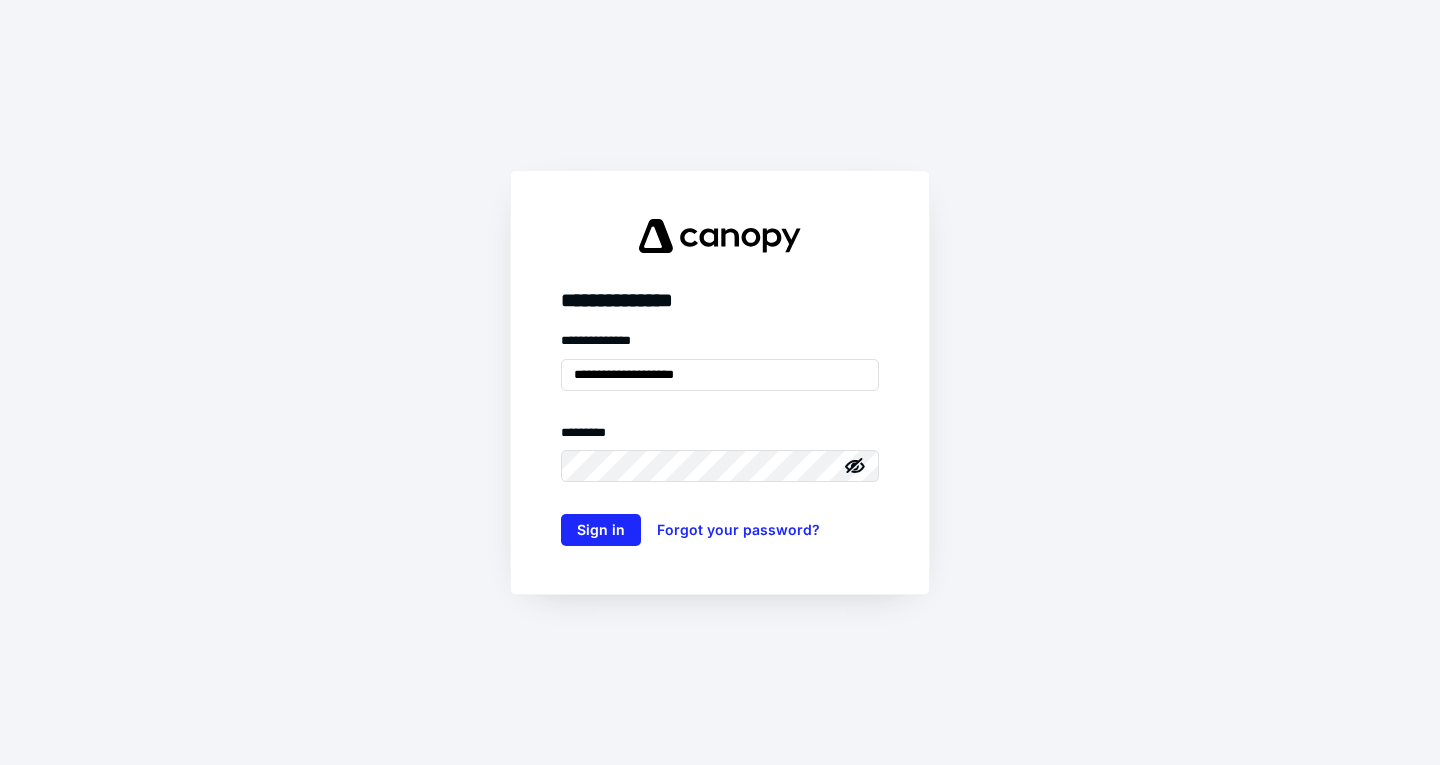 click on "**********" at bounding box center [720, 382] 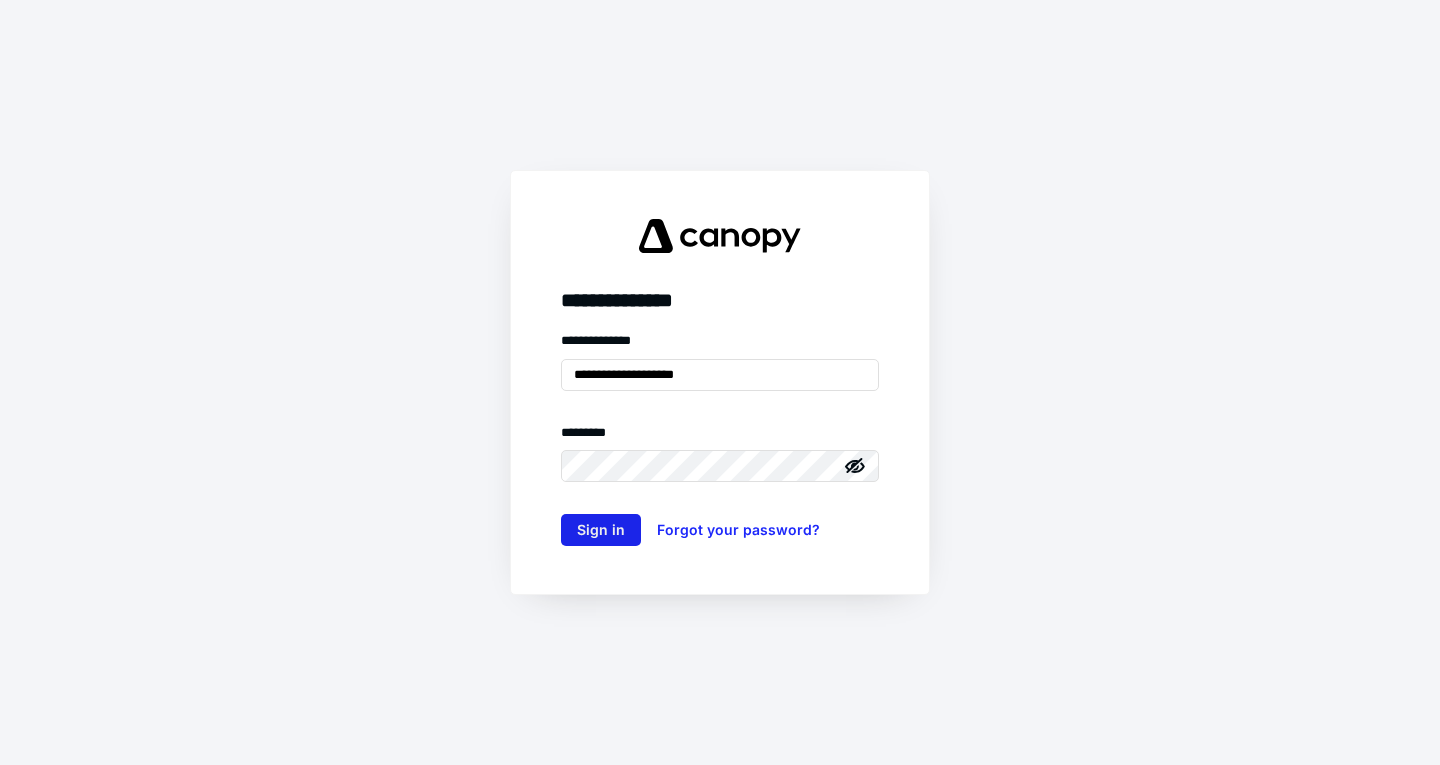 click on "Sign in" at bounding box center [601, 530] 